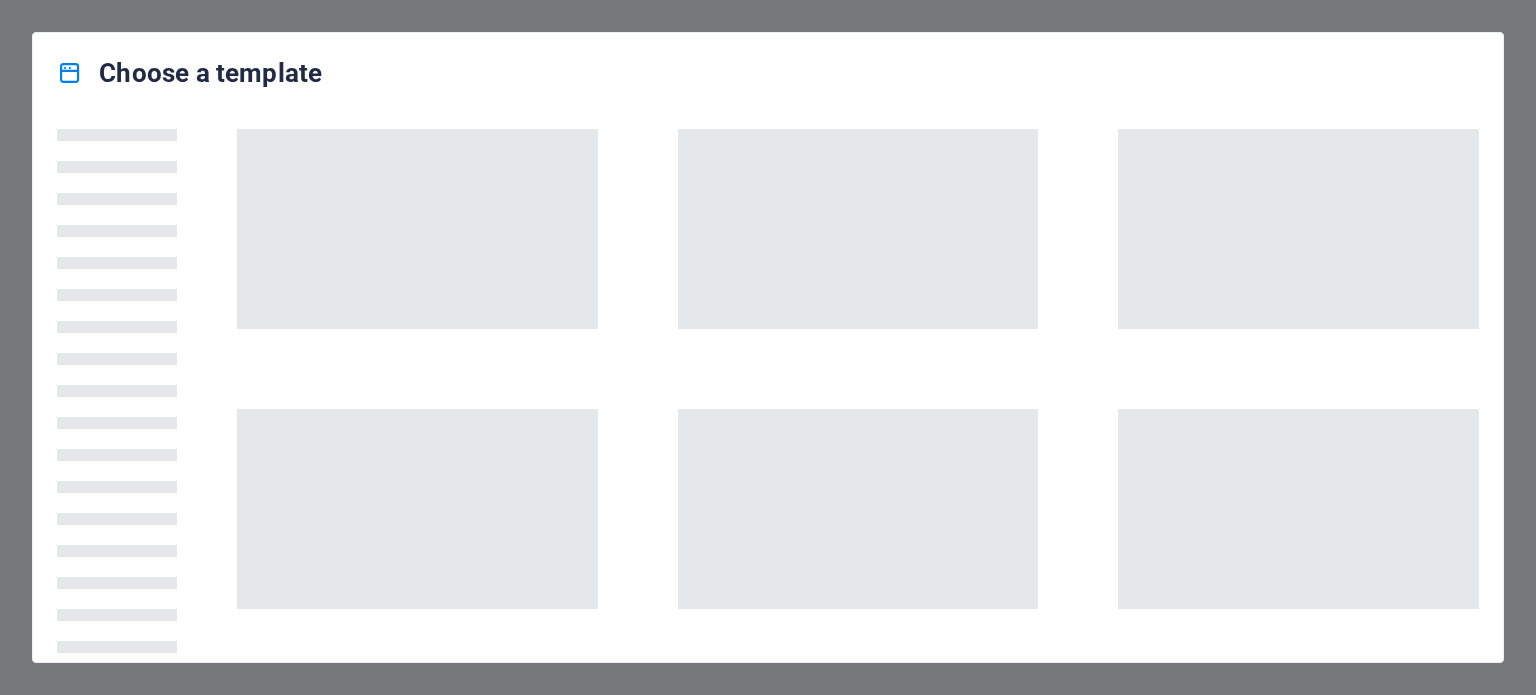 scroll, scrollTop: 0, scrollLeft: 0, axis: both 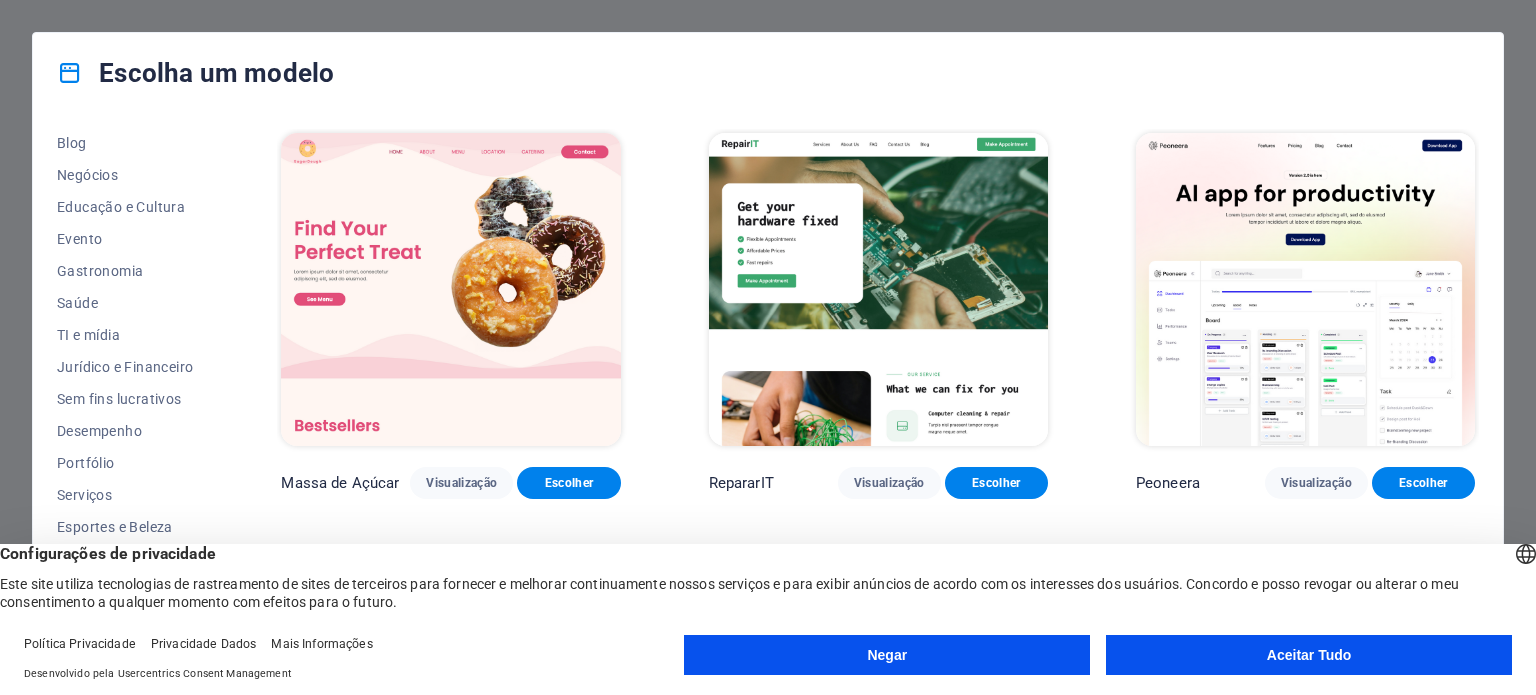 click on "Aceitar Tudo" at bounding box center [1309, 655] 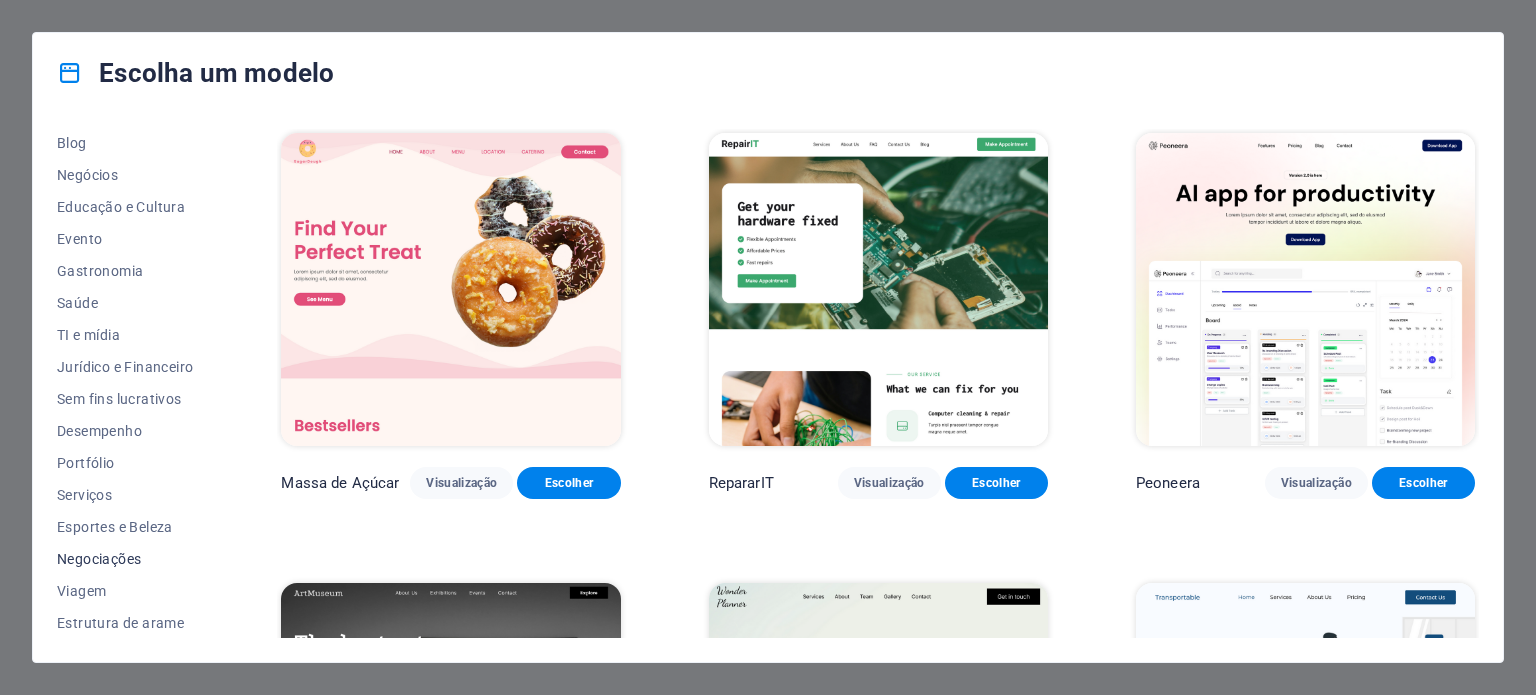 click on "Negociações" at bounding box center [99, 559] 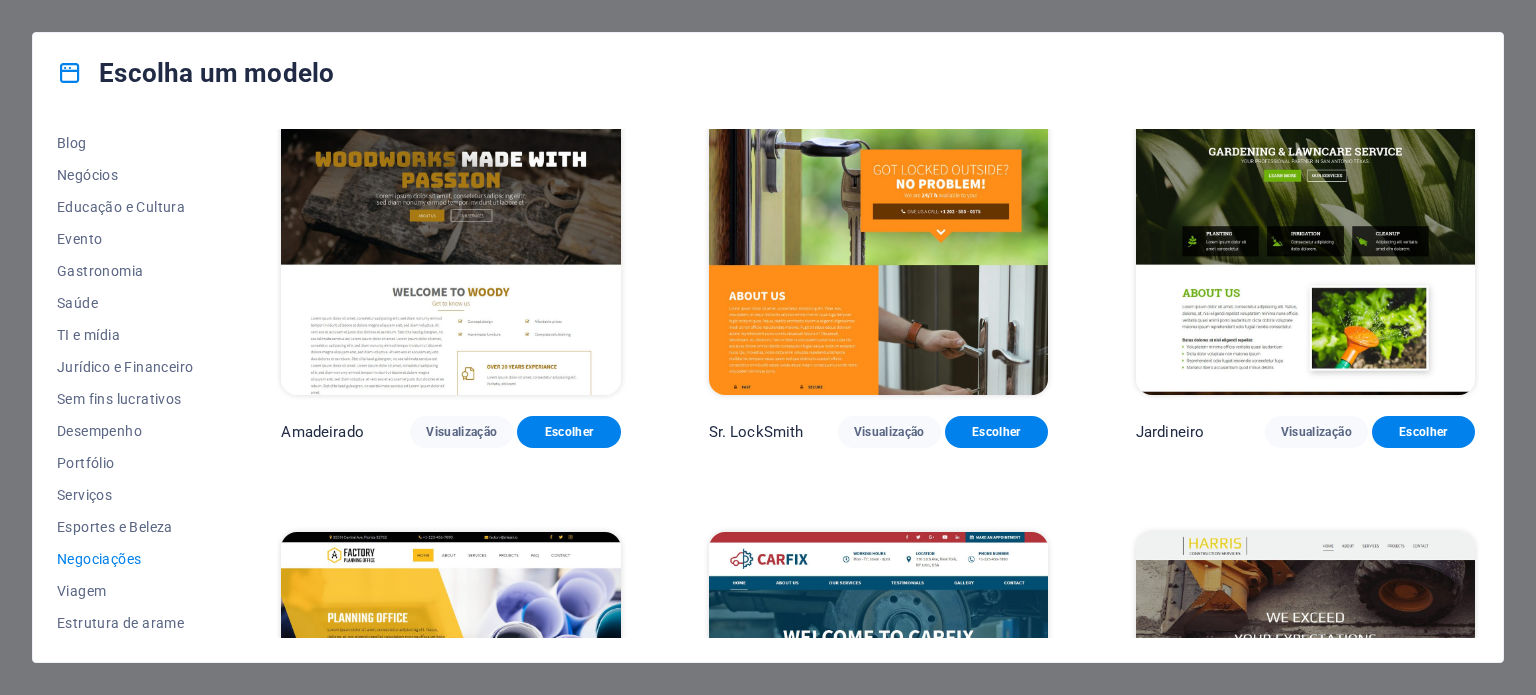 scroll, scrollTop: 751, scrollLeft: 0, axis: vertical 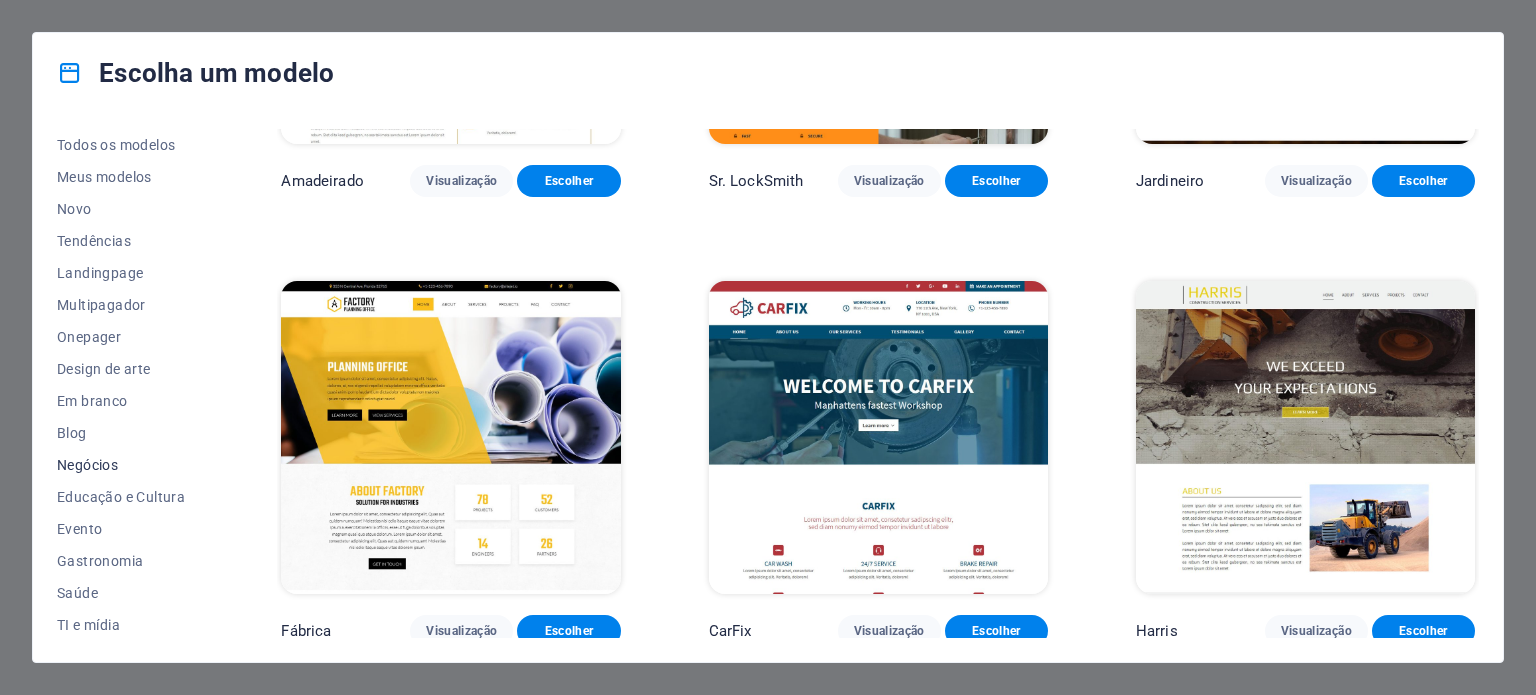 click on "Negócios" at bounding box center (87, 465) 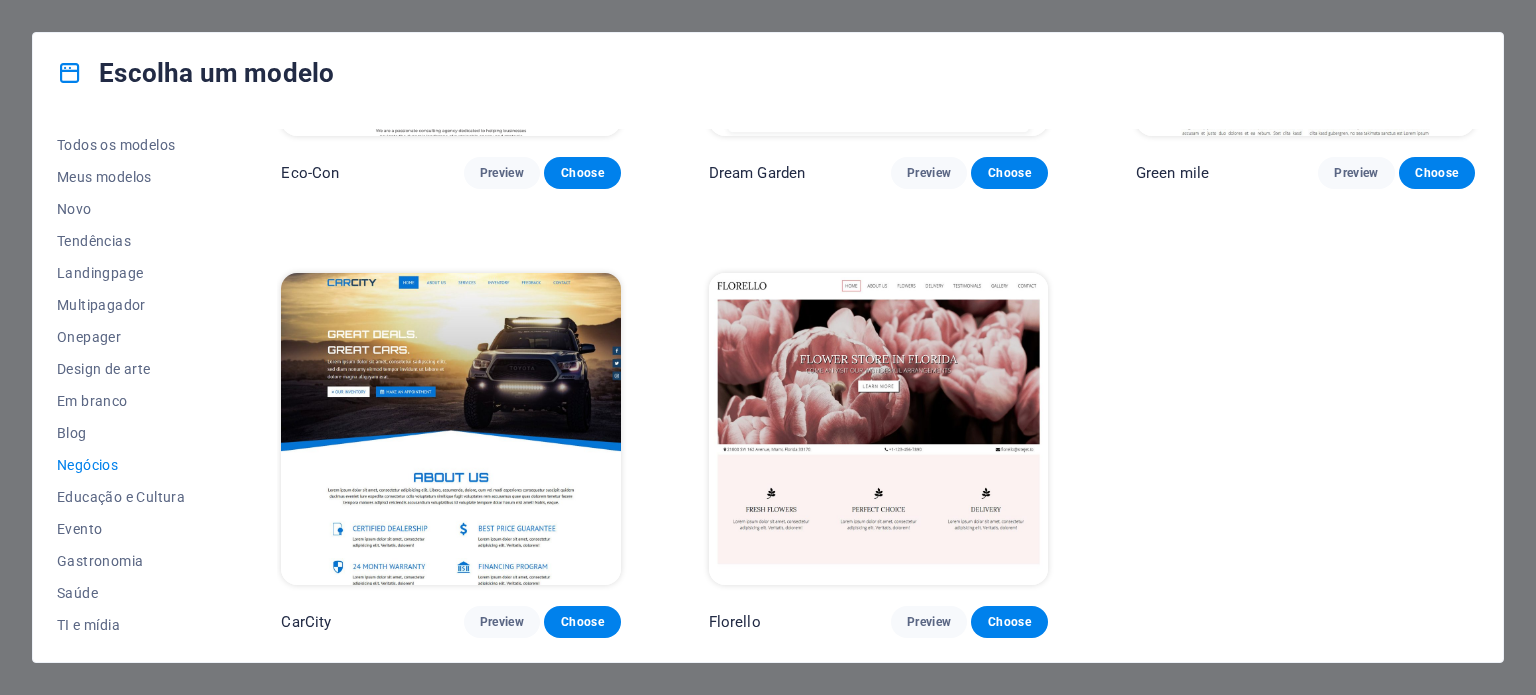 scroll, scrollTop: 304, scrollLeft: 0, axis: vertical 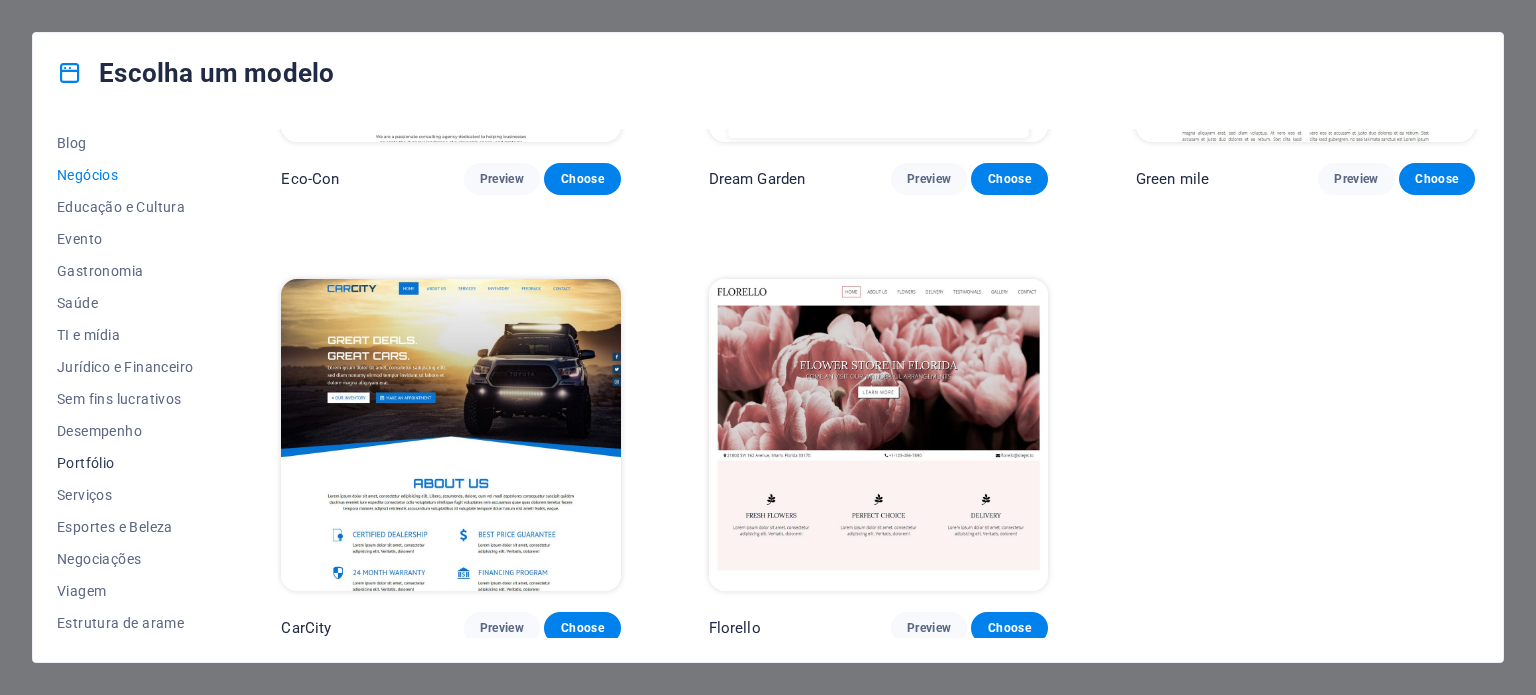 click on "Portfólio" at bounding box center [86, 463] 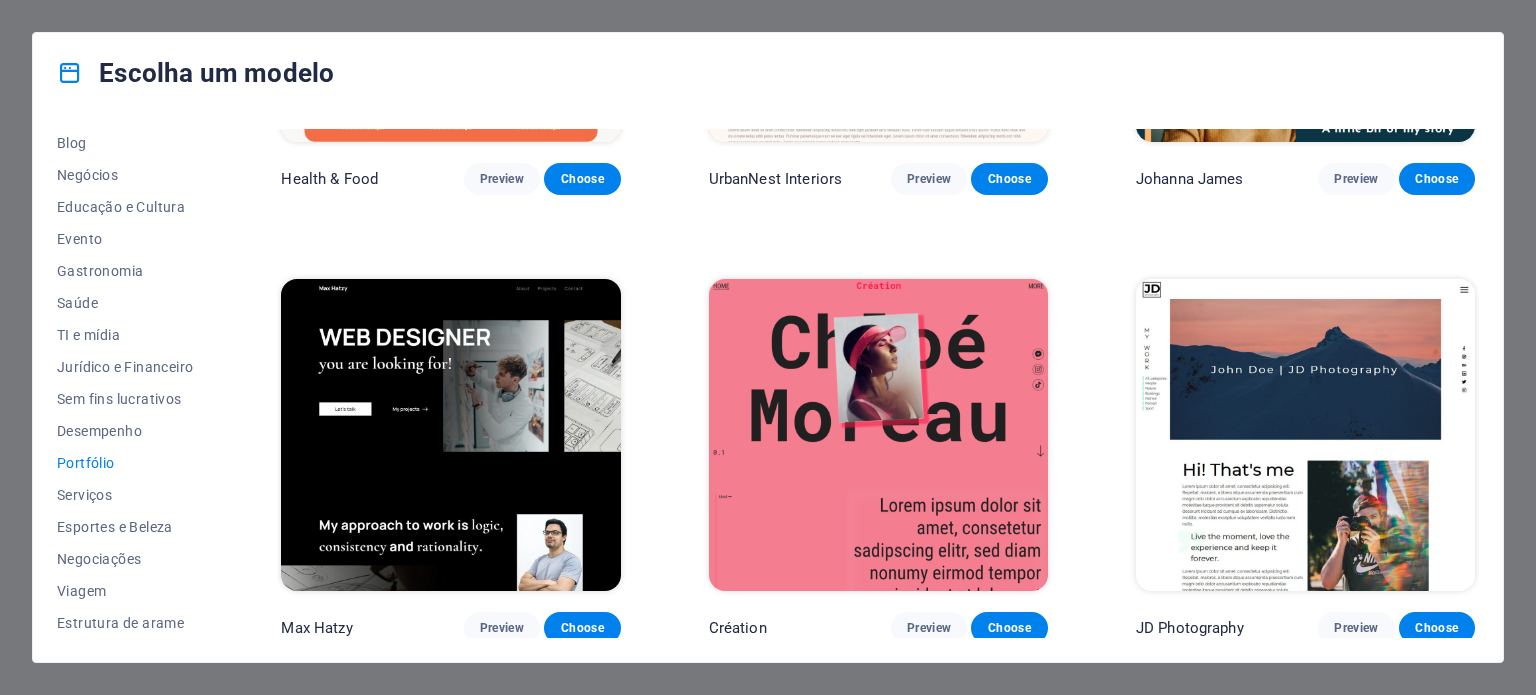 scroll, scrollTop: 751, scrollLeft: 0, axis: vertical 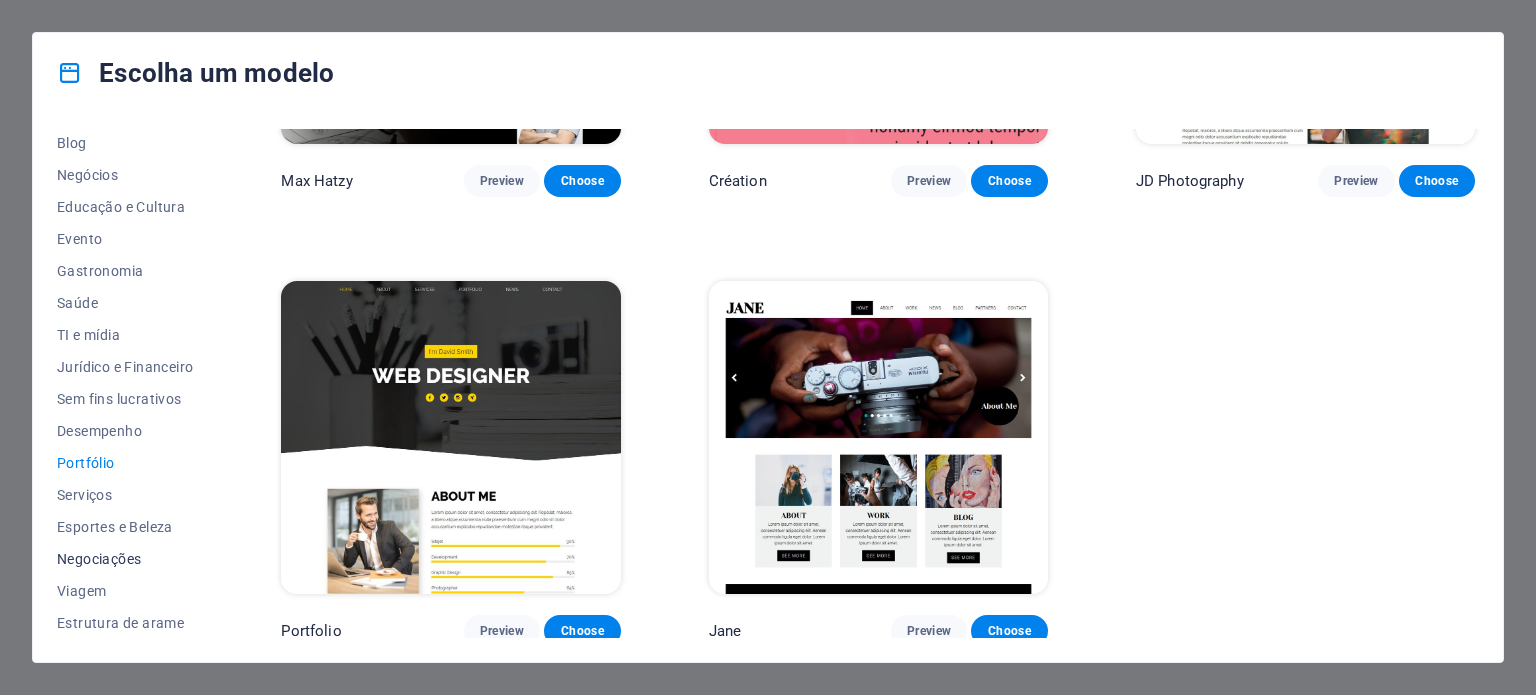 click on "Negociações" at bounding box center [99, 559] 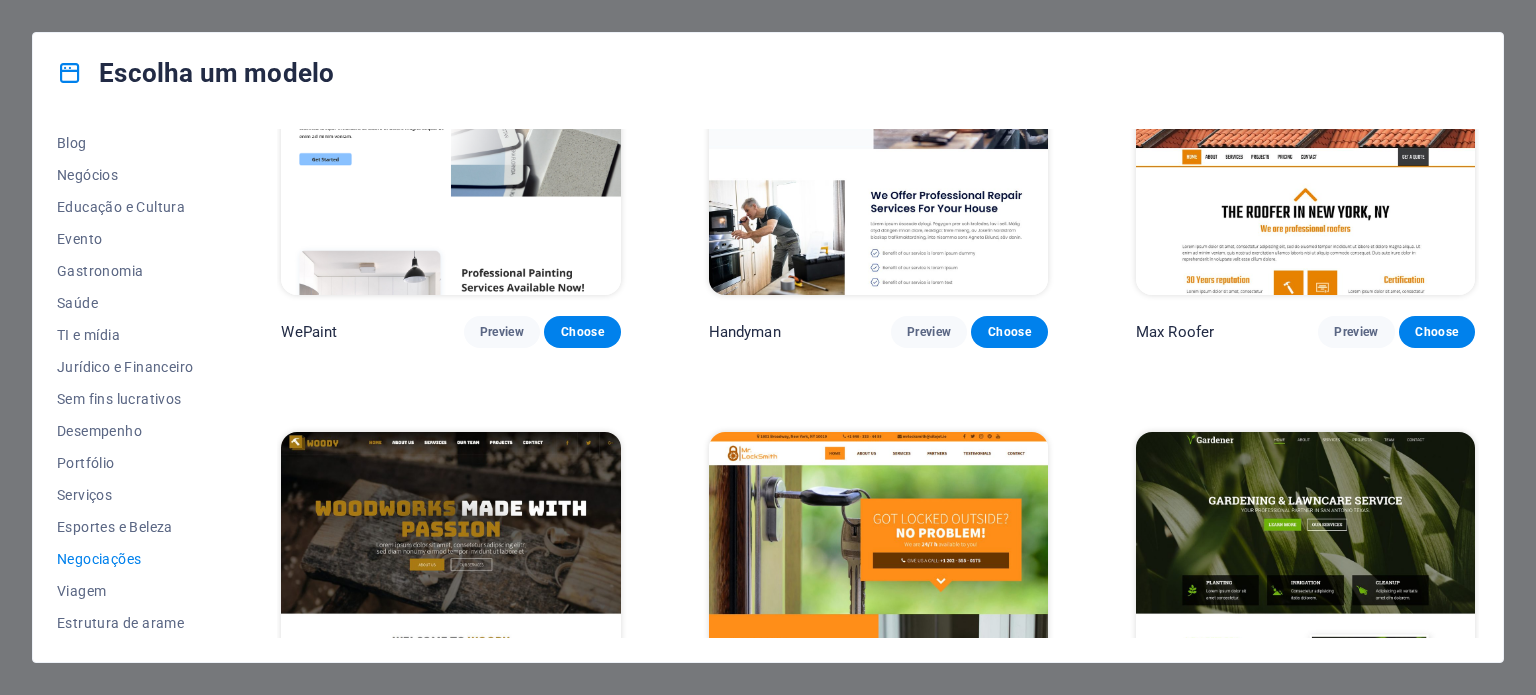 scroll, scrollTop: 0, scrollLeft: 0, axis: both 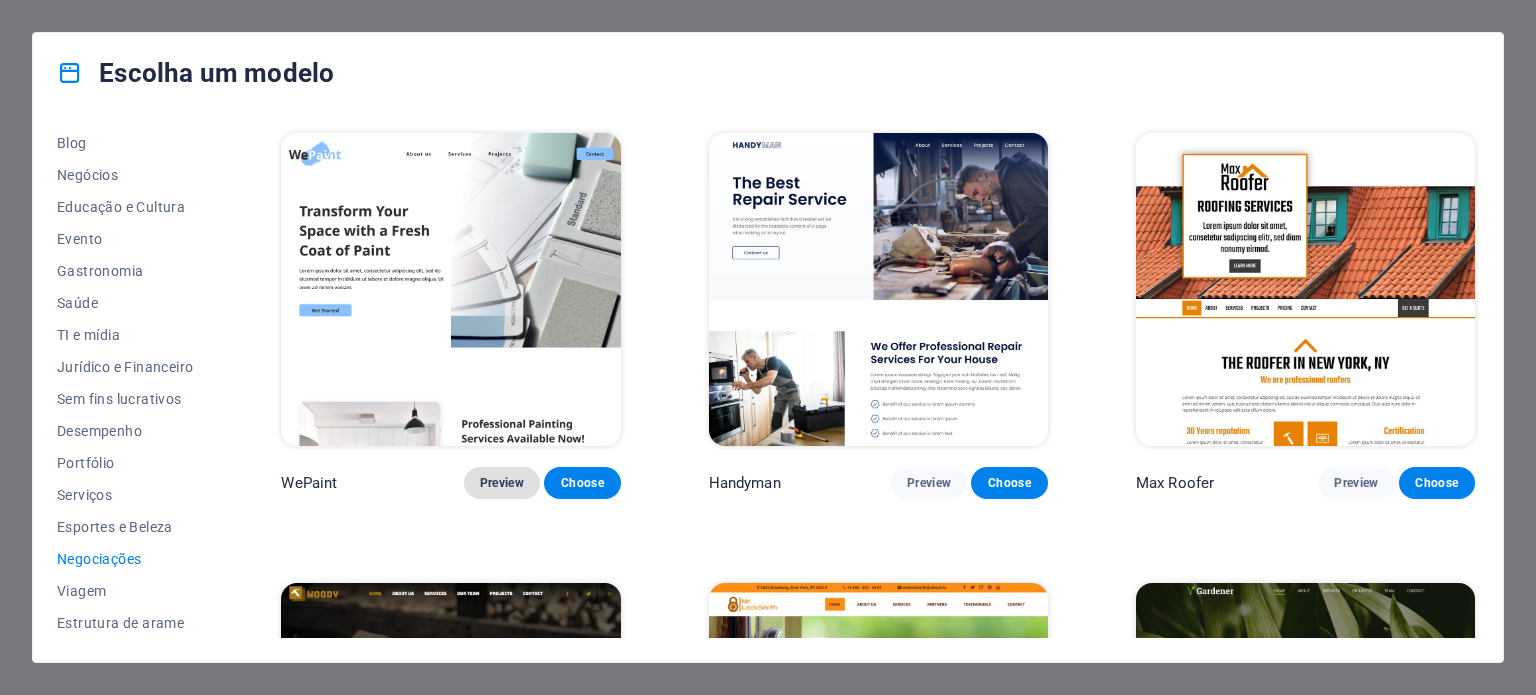 click on "Preview" at bounding box center (502, 483) 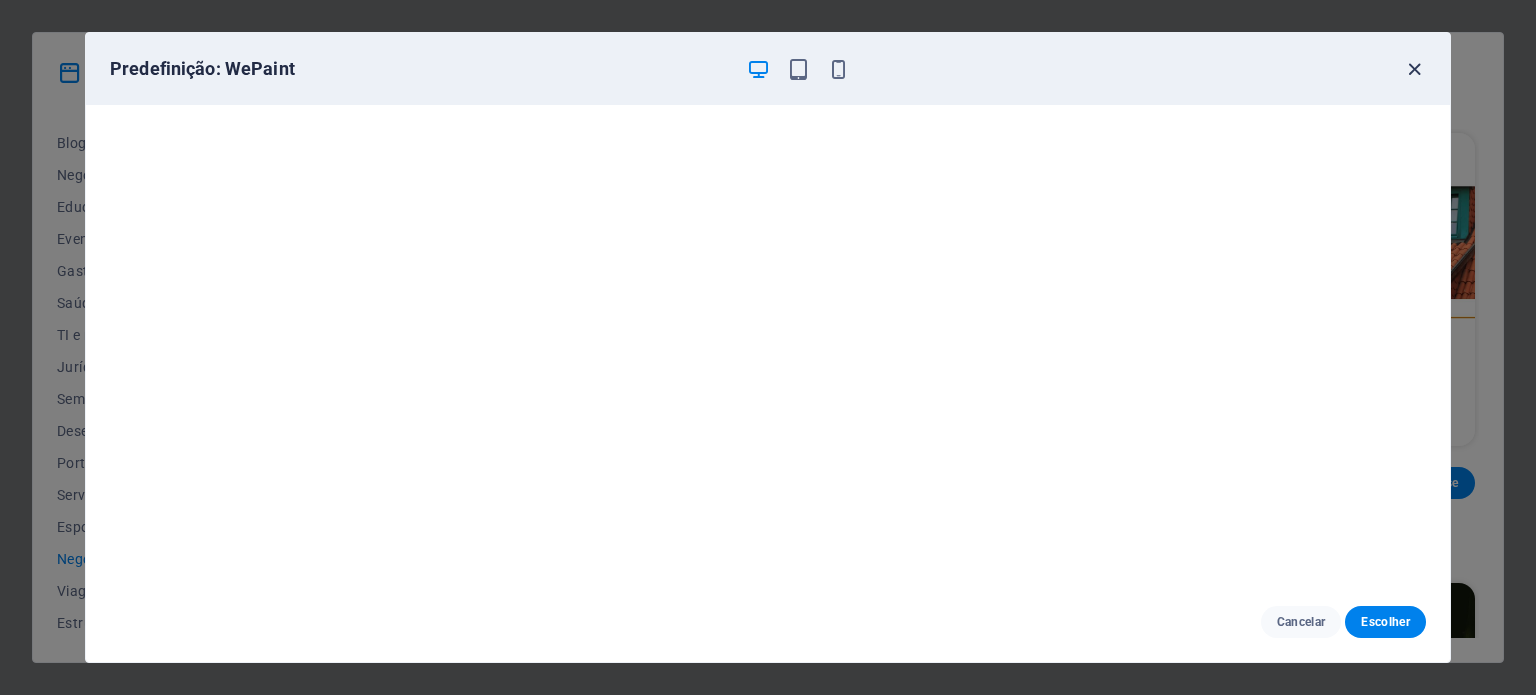 click at bounding box center [1414, 69] 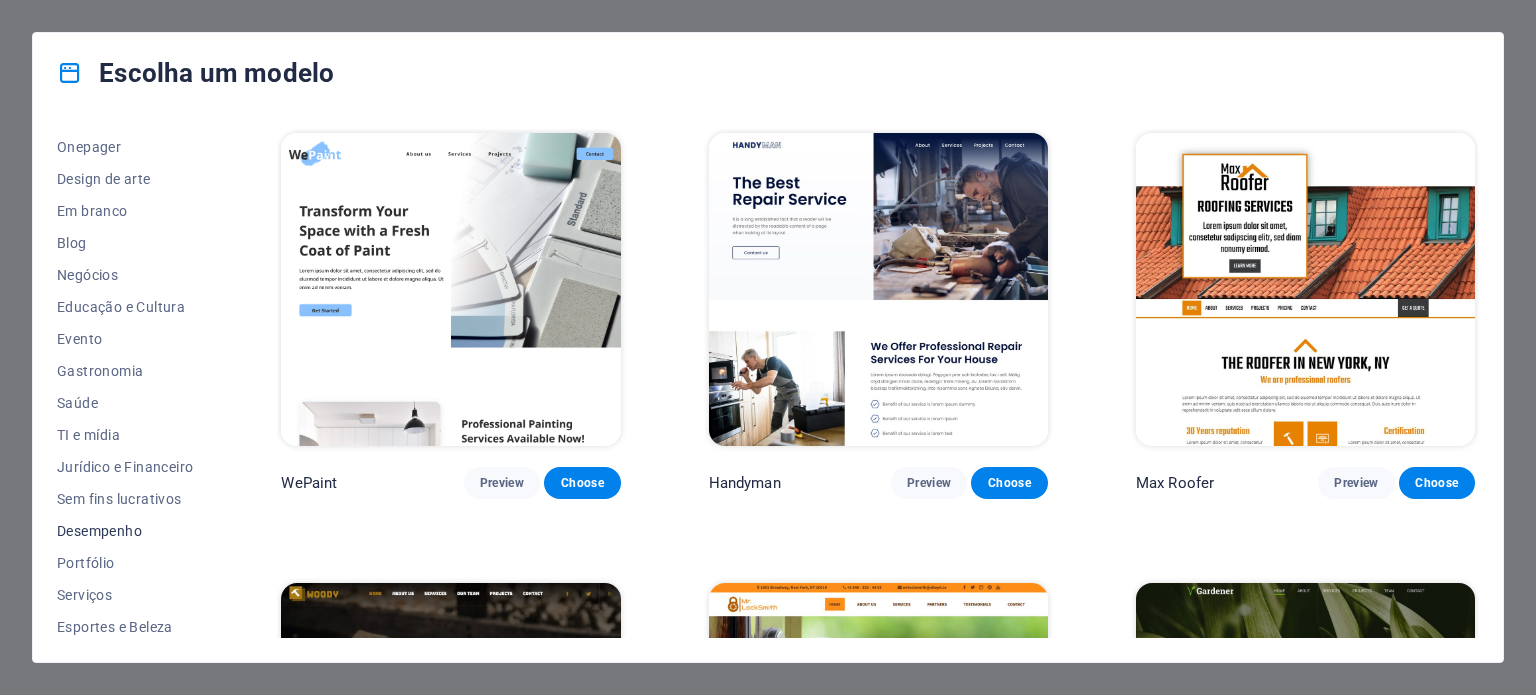 scroll, scrollTop: 0, scrollLeft: 0, axis: both 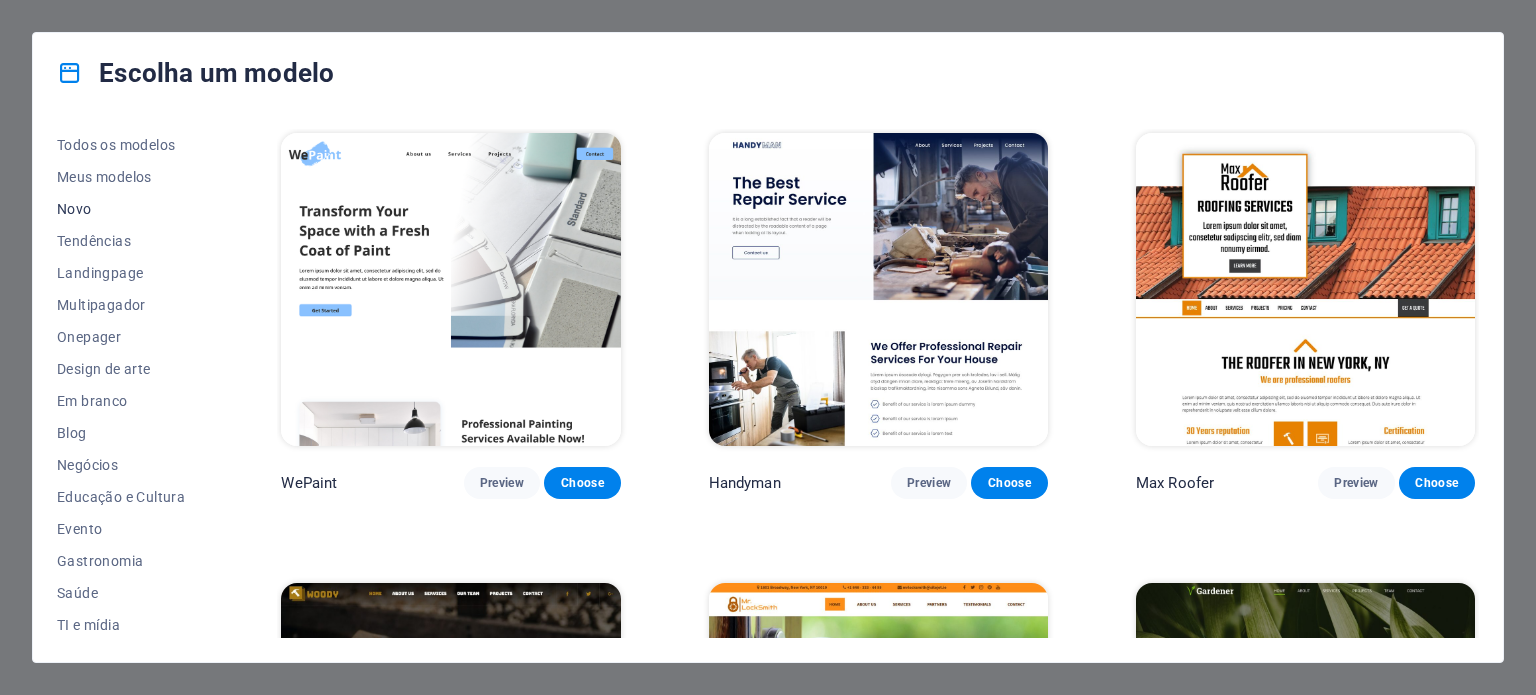 click on "Novo" at bounding box center [74, 209] 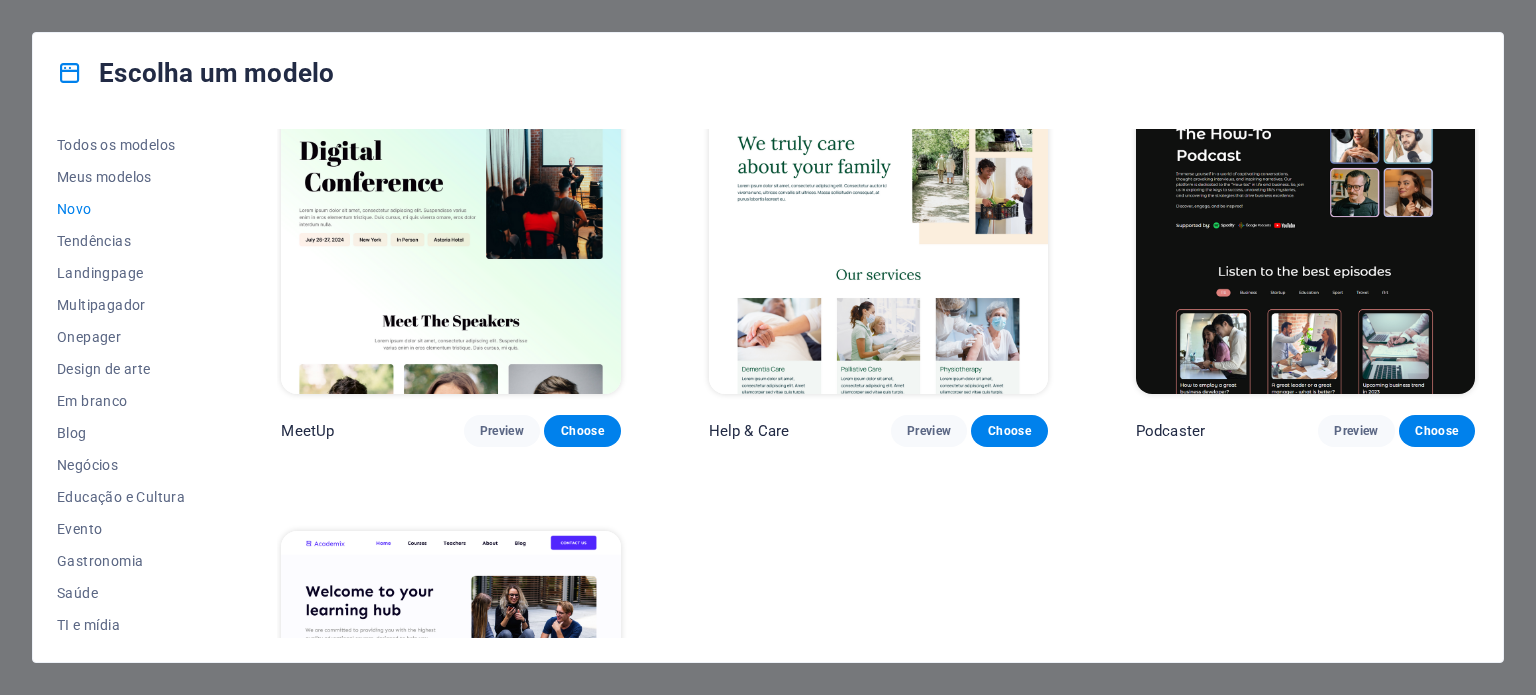 scroll, scrollTop: 1644, scrollLeft: 0, axis: vertical 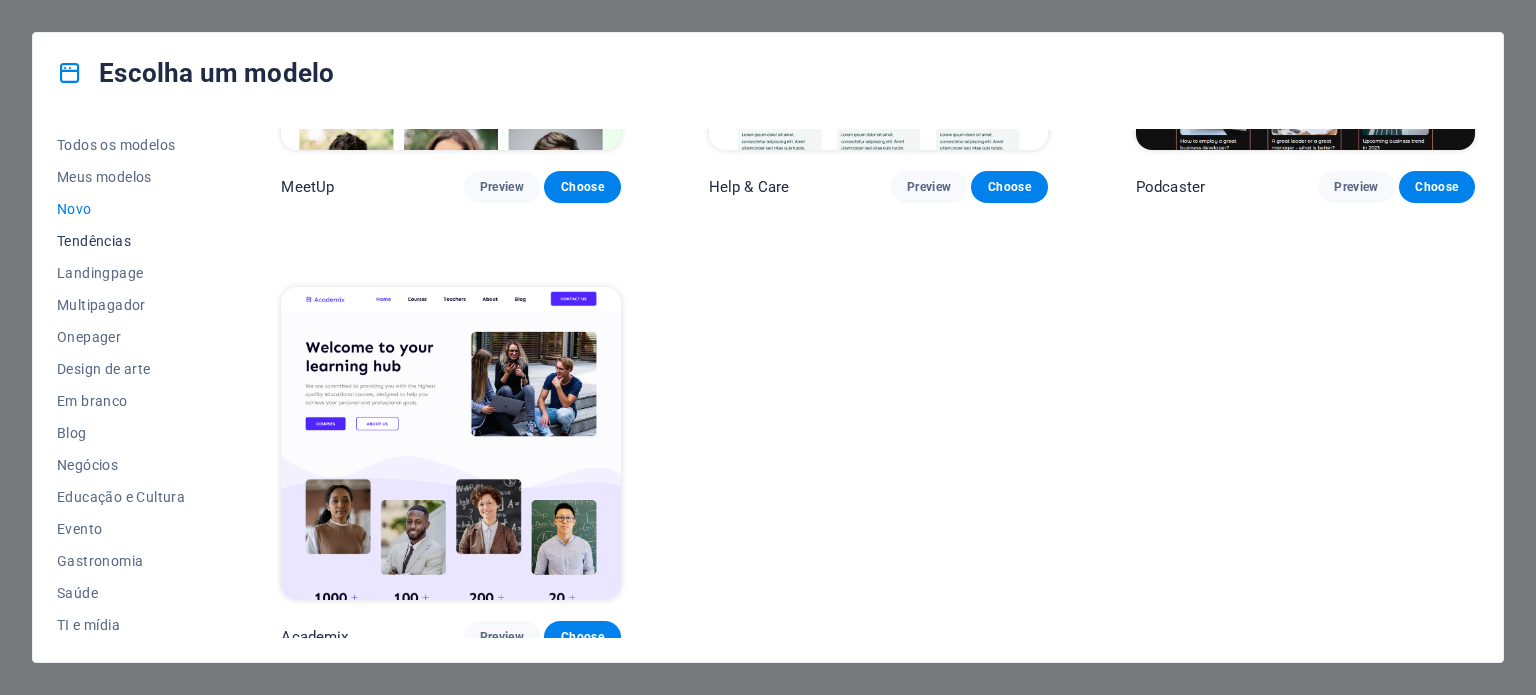 click on "Tendências" at bounding box center [94, 241] 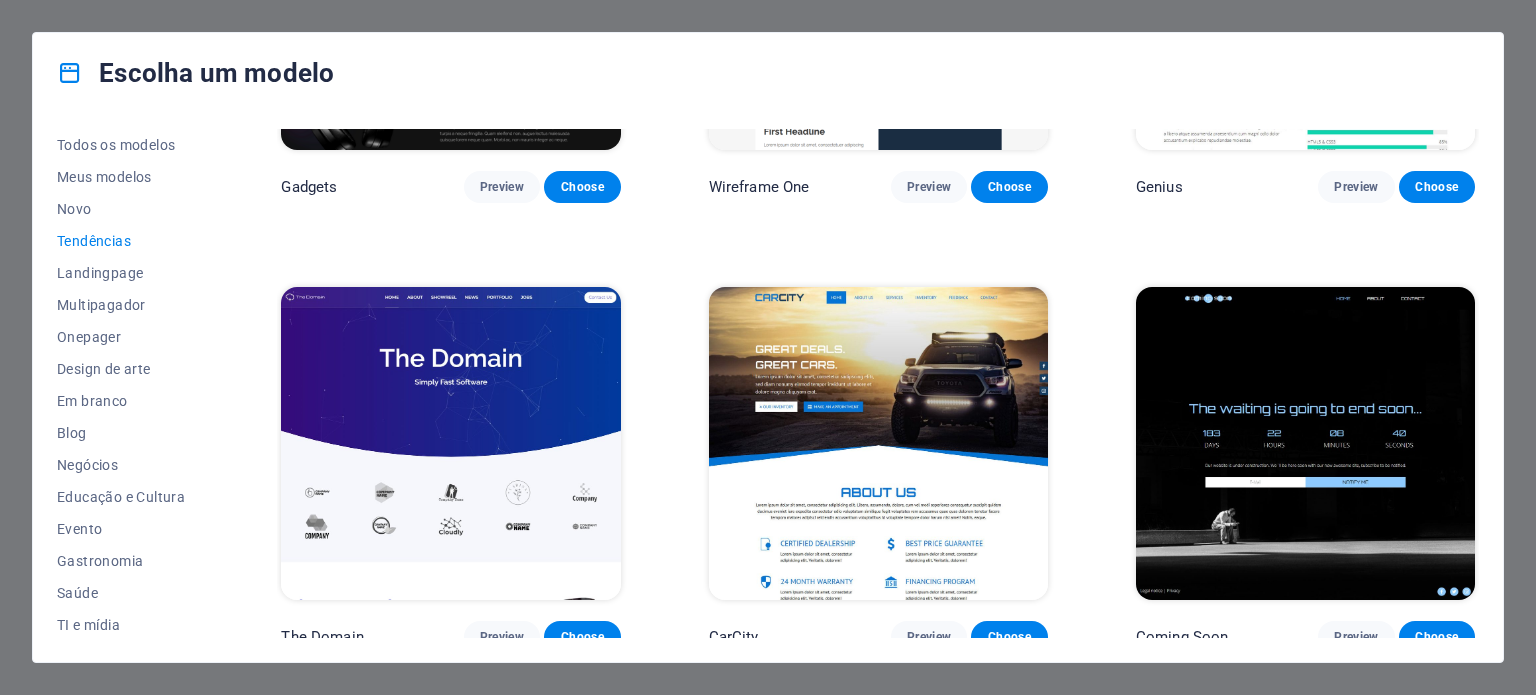 scroll, scrollTop: 751, scrollLeft: 0, axis: vertical 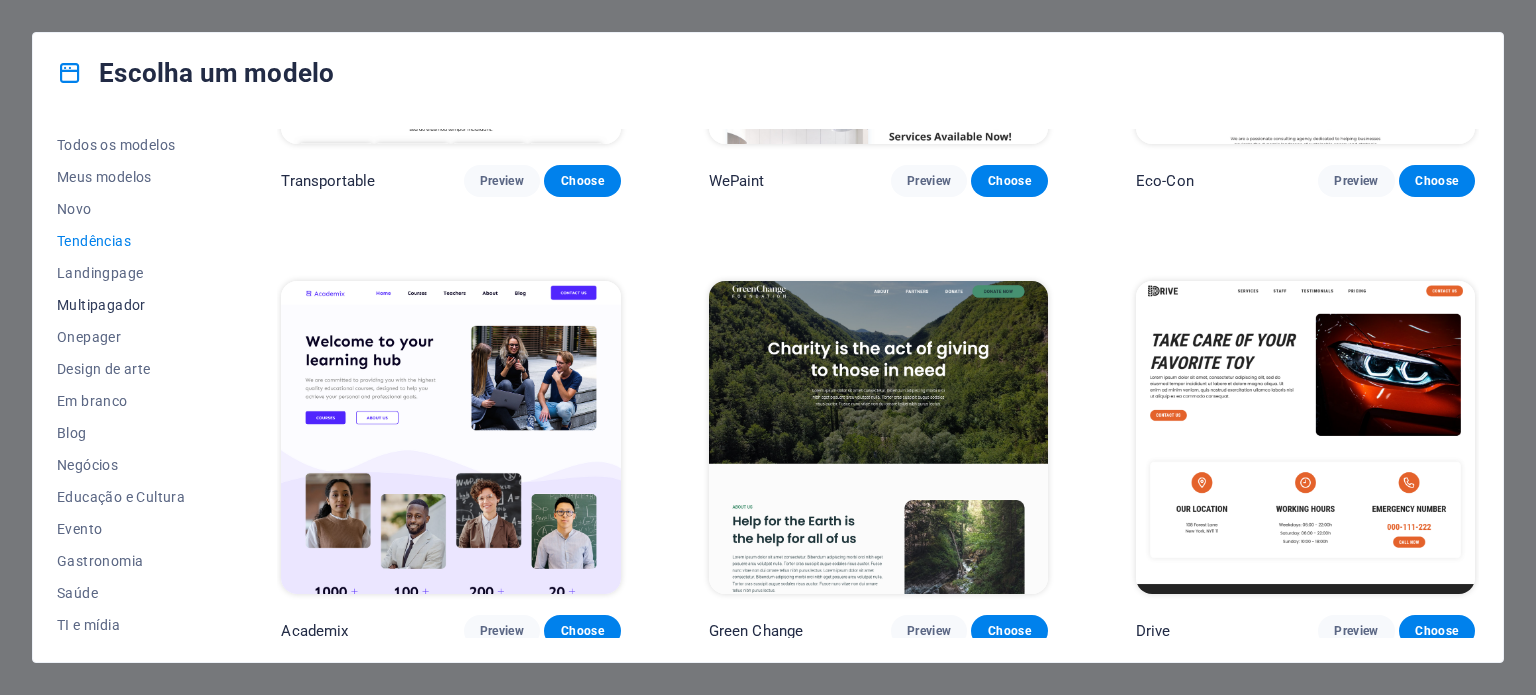 click on "Multipagador" at bounding box center [101, 305] 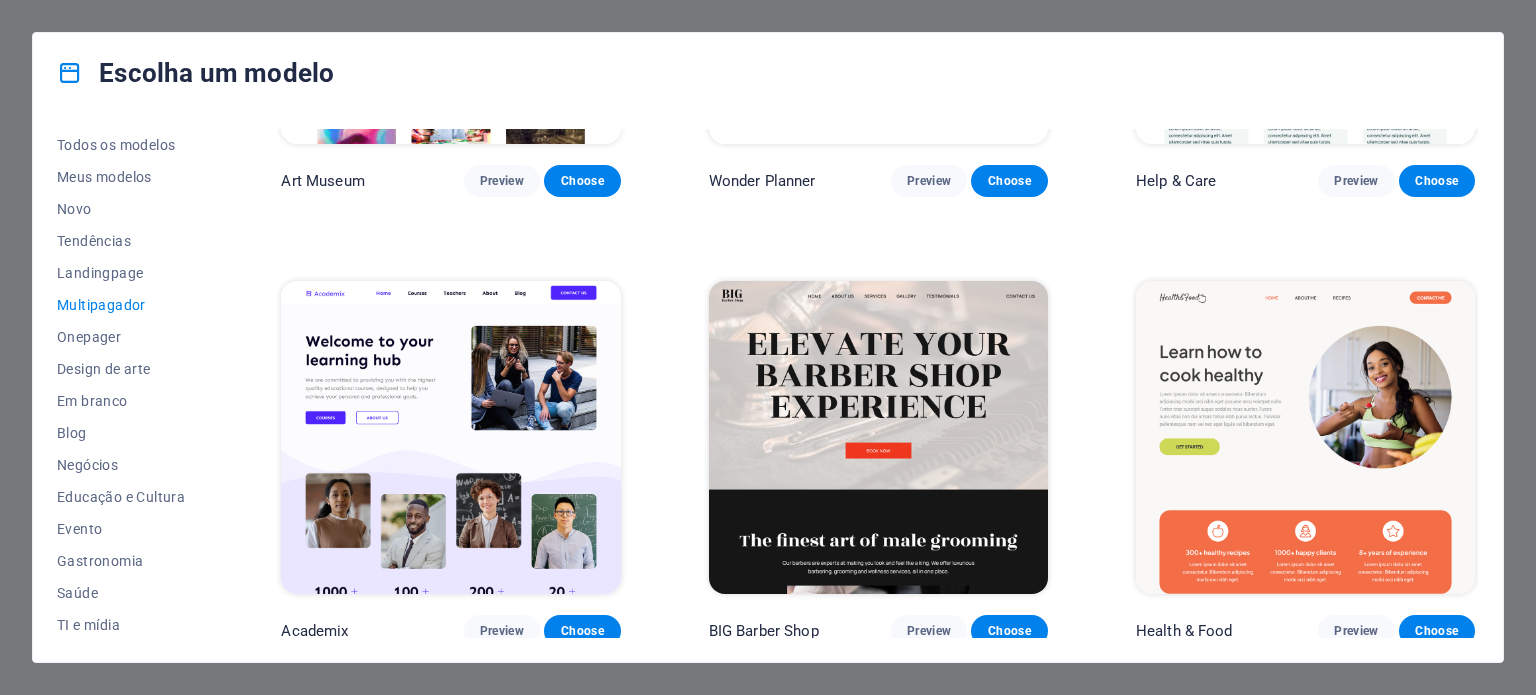 click on "Multipagador" at bounding box center [101, 305] 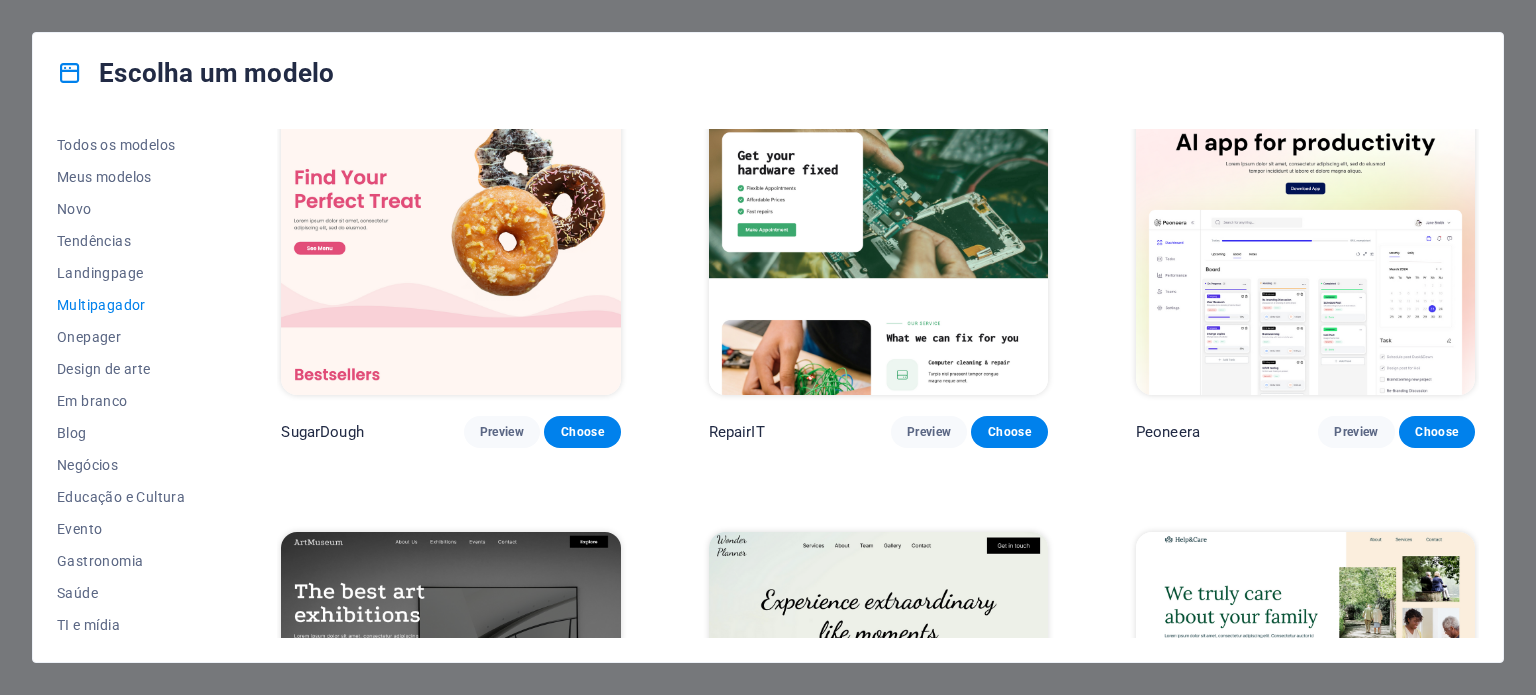 scroll, scrollTop: 0, scrollLeft: 0, axis: both 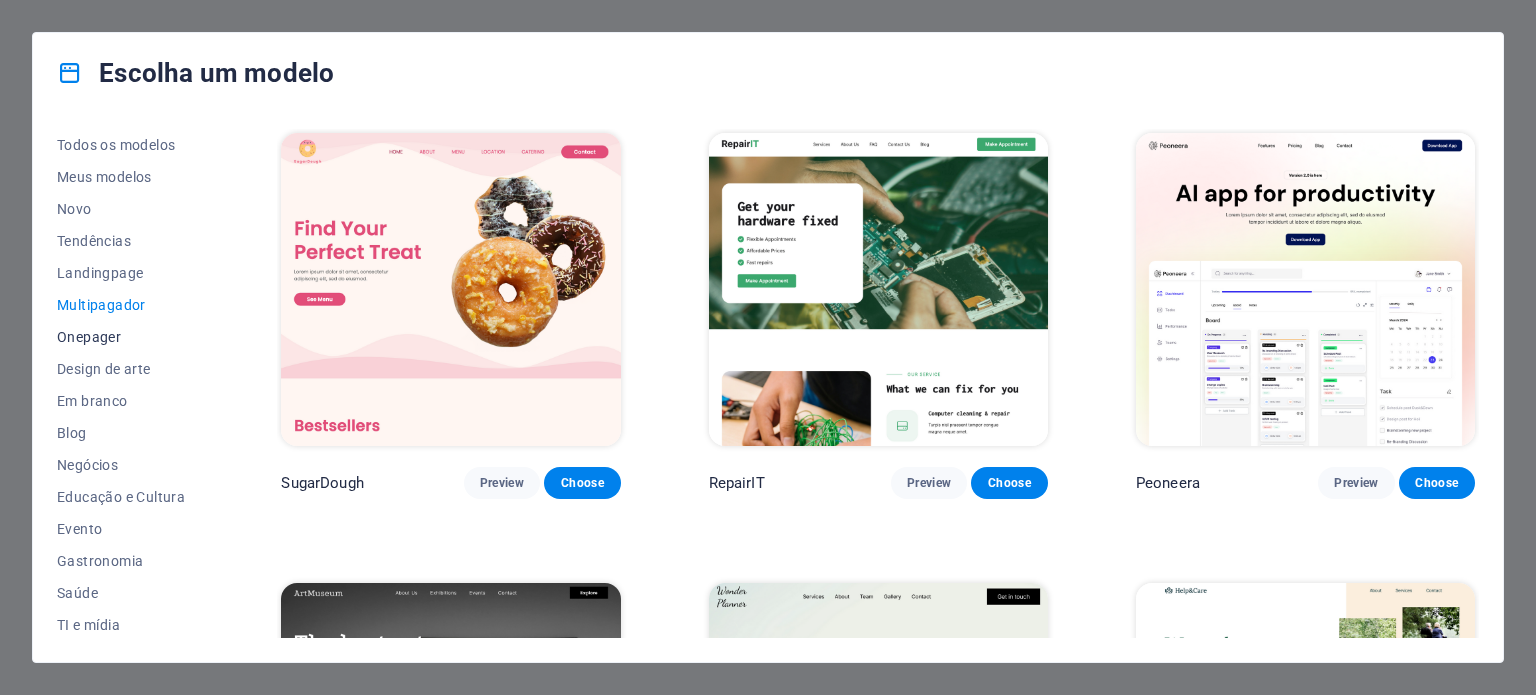 click on "Onepager" at bounding box center (89, 337) 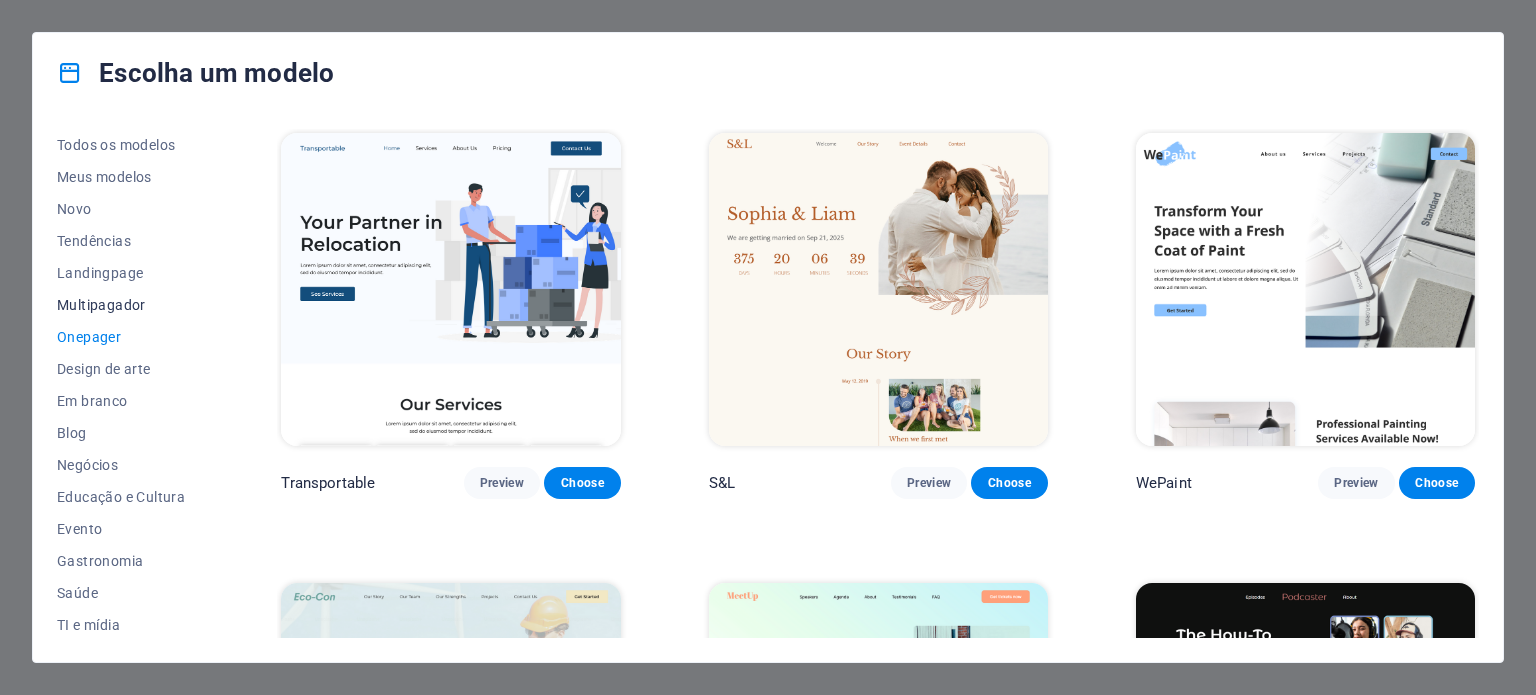 click on "Multipagador" at bounding box center (101, 305) 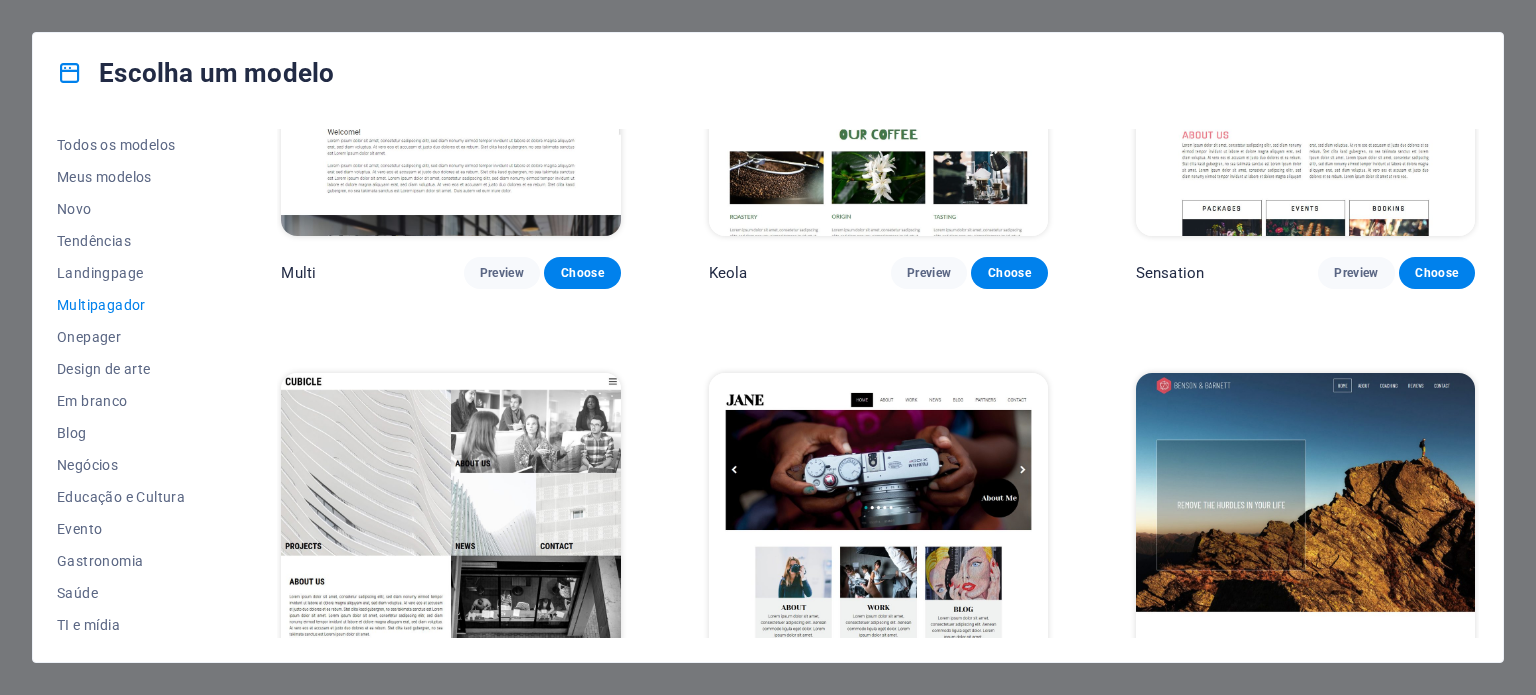 scroll, scrollTop: 9241, scrollLeft: 0, axis: vertical 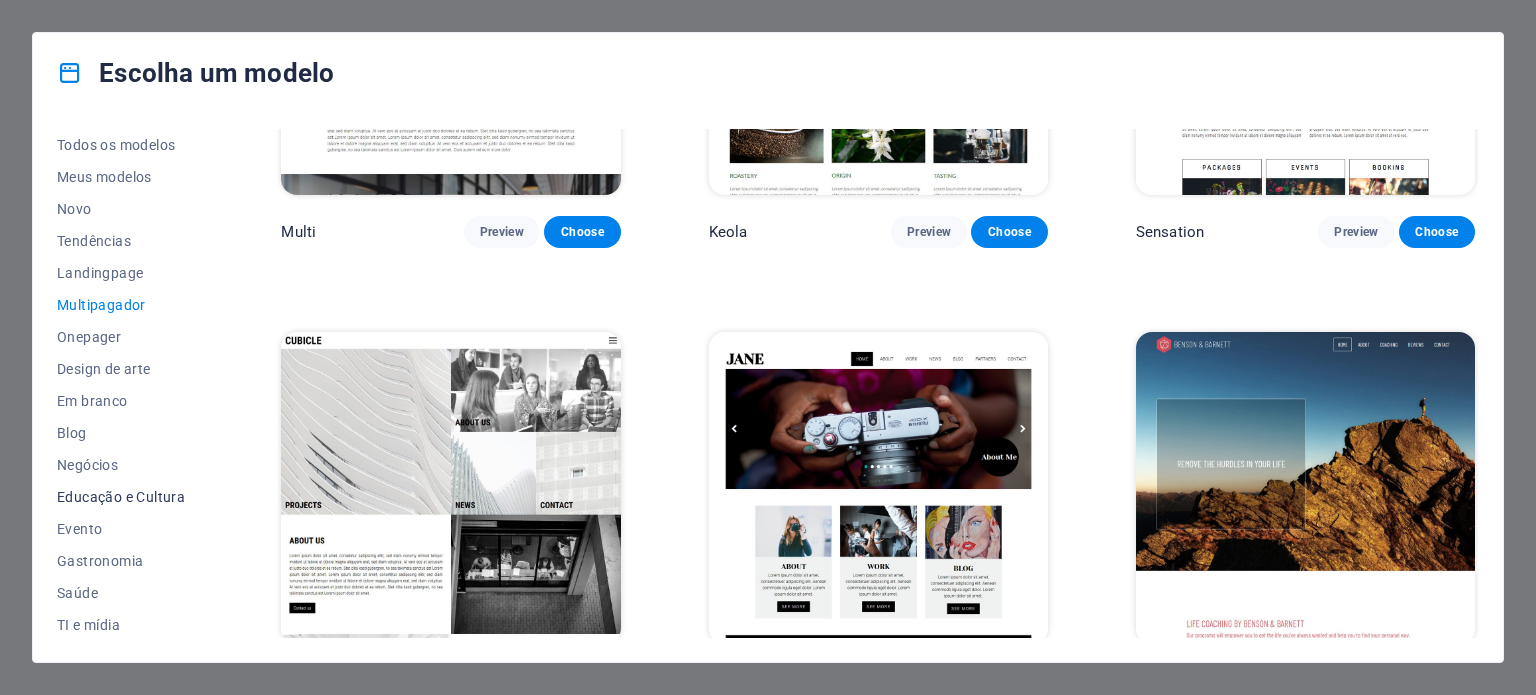 click on "Educação e Cultura" at bounding box center [121, 497] 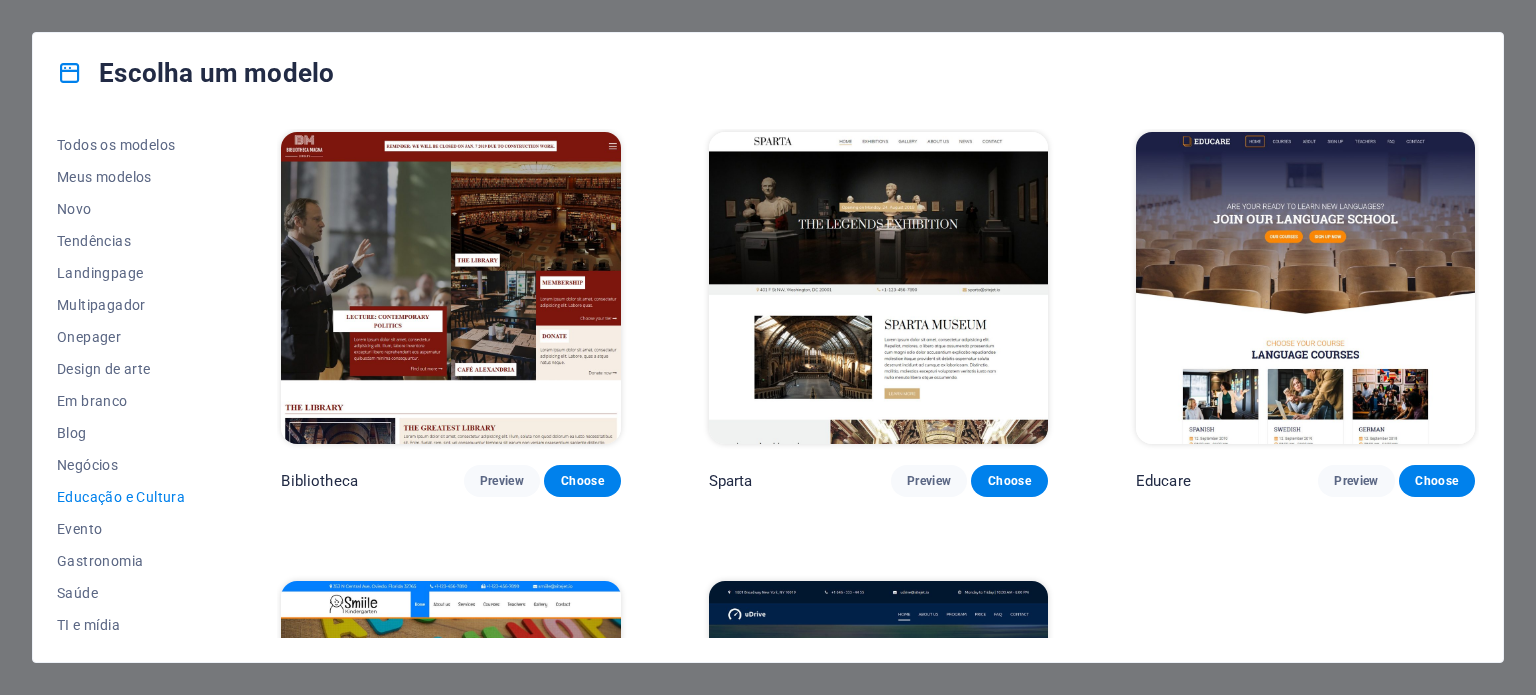 scroll, scrollTop: 751, scrollLeft: 0, axis: vertical 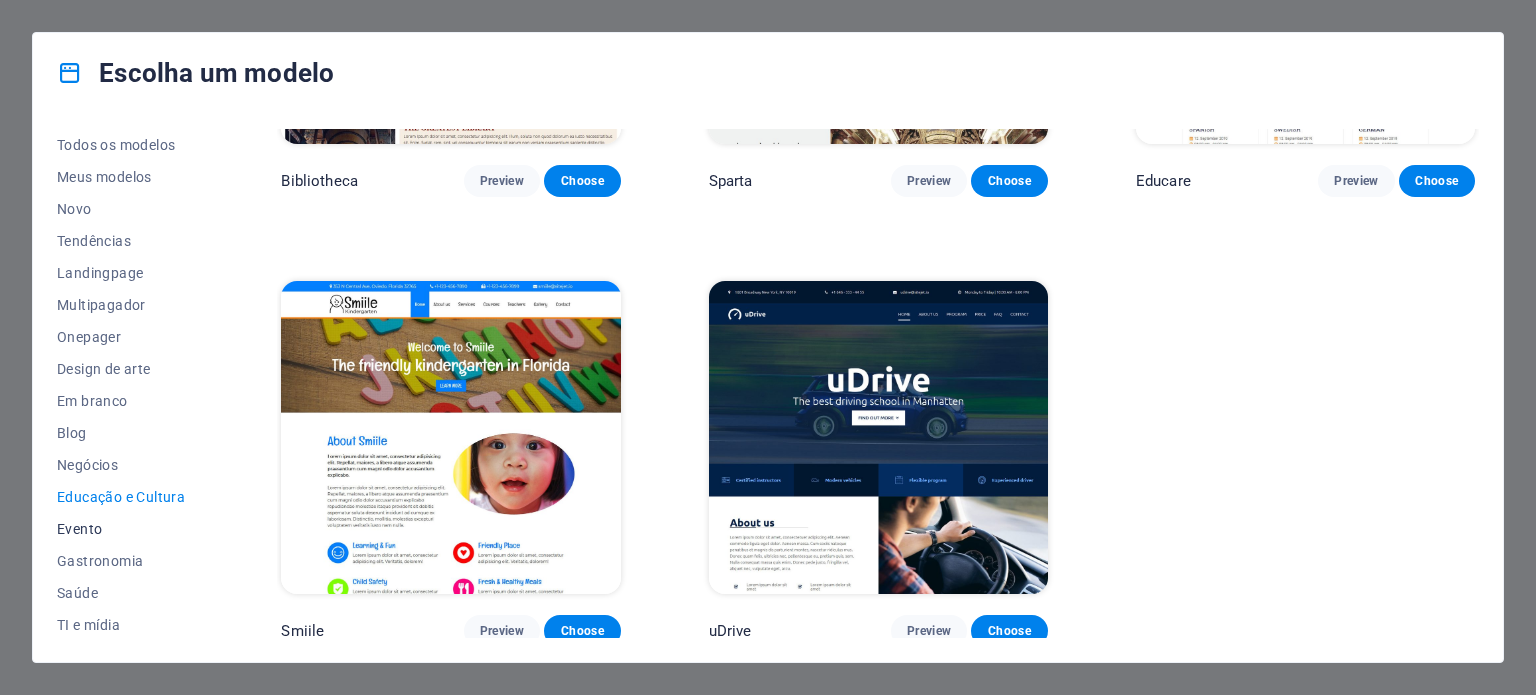 click on "Evento" at bounding box center [79, 529] 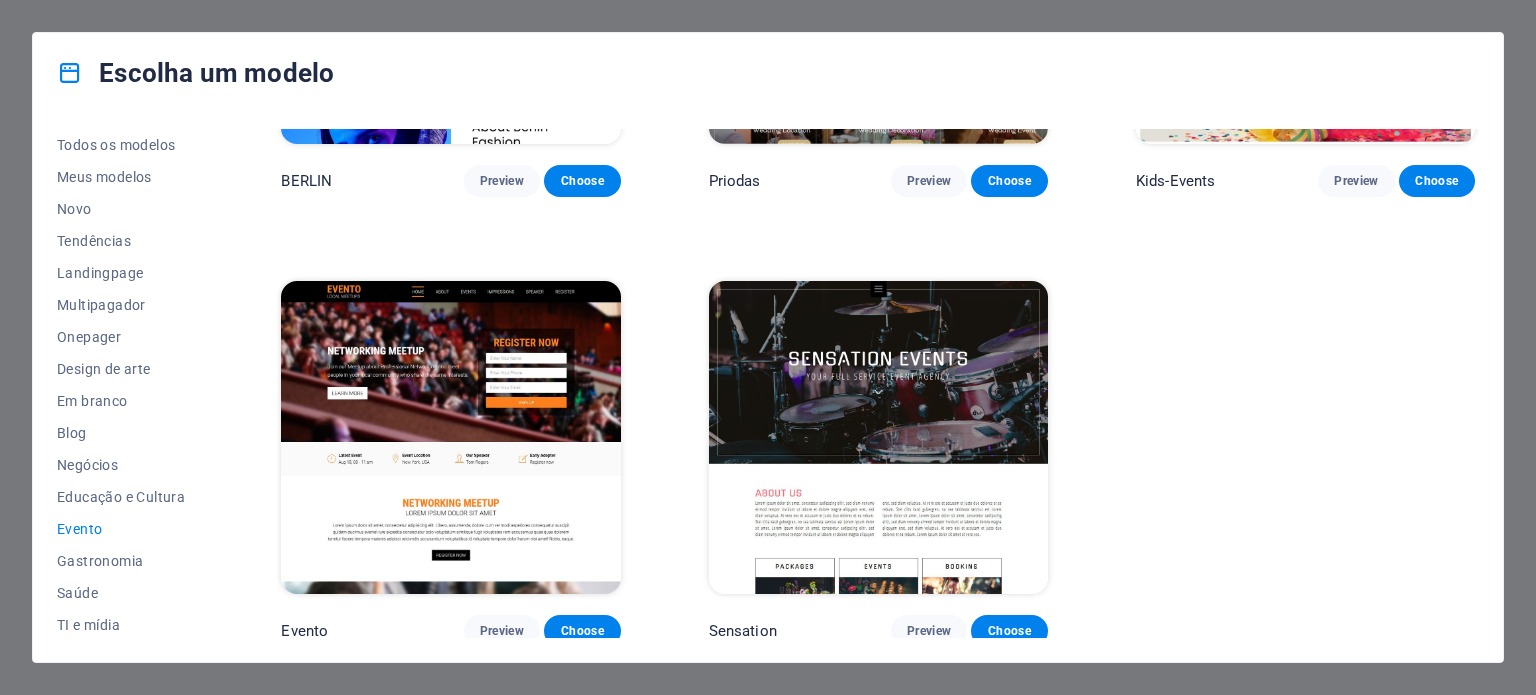 scroll, scrollTop: 100, scrollLeft: 0, axis: vertical 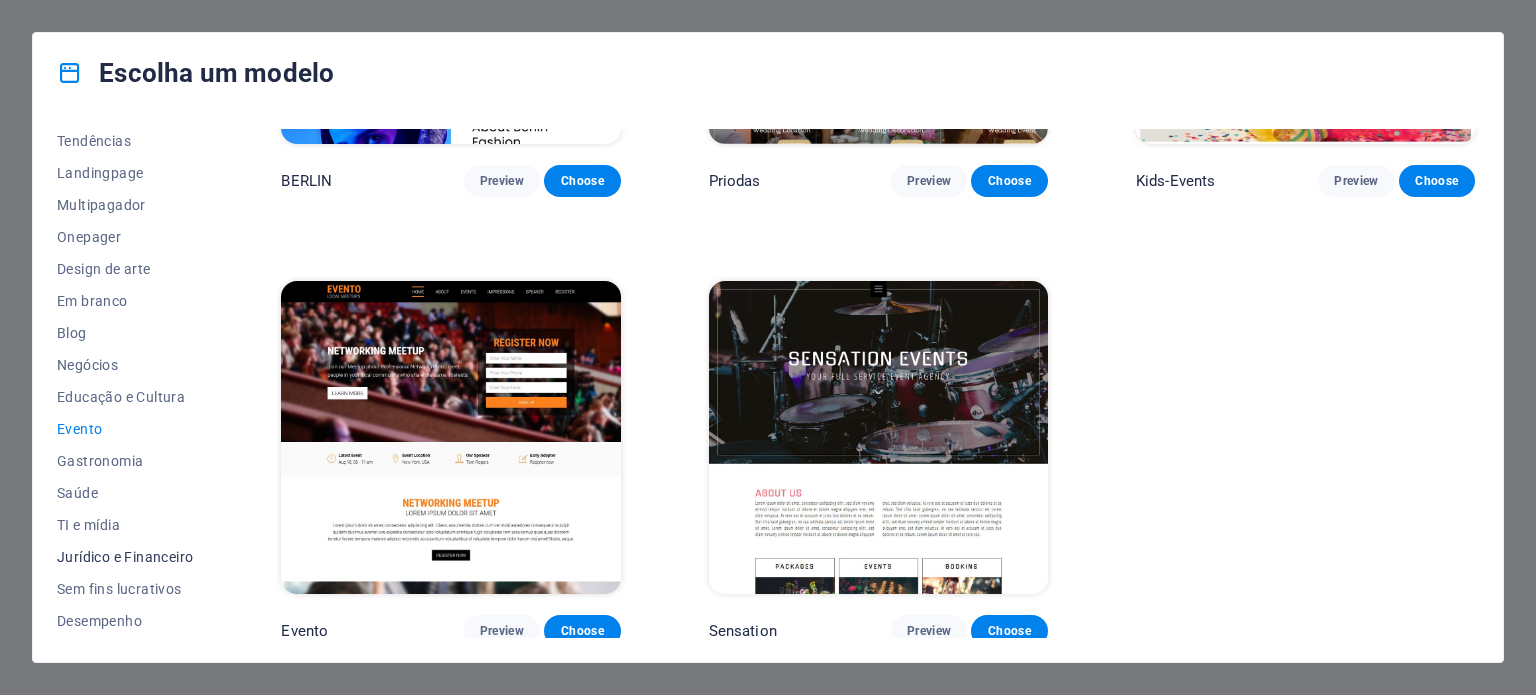 click on "Jurídico e Financeiro" at bounding box center (125, 557) 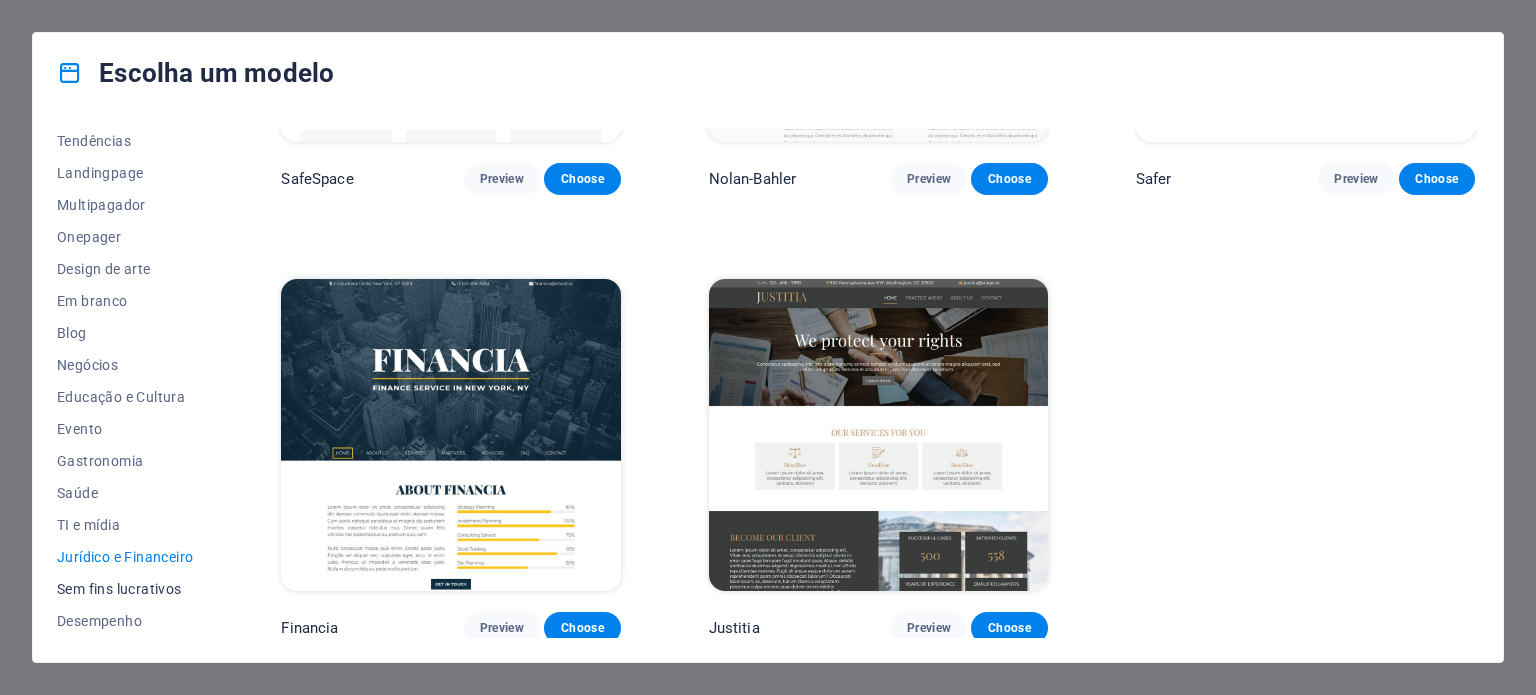 click on "Sem fins lucrativos" at bounding box center [119, 589] 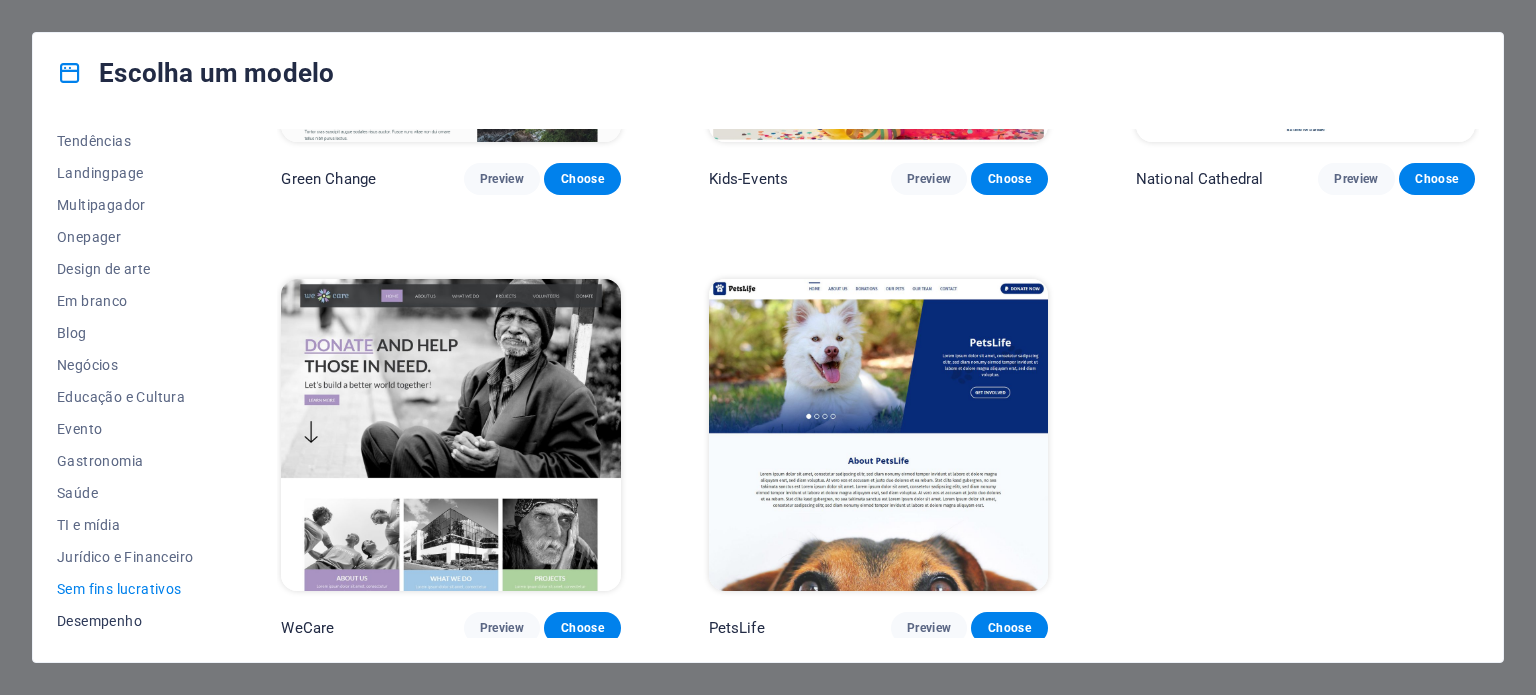 click on "Desempenho" at bounding box center (99, 621) 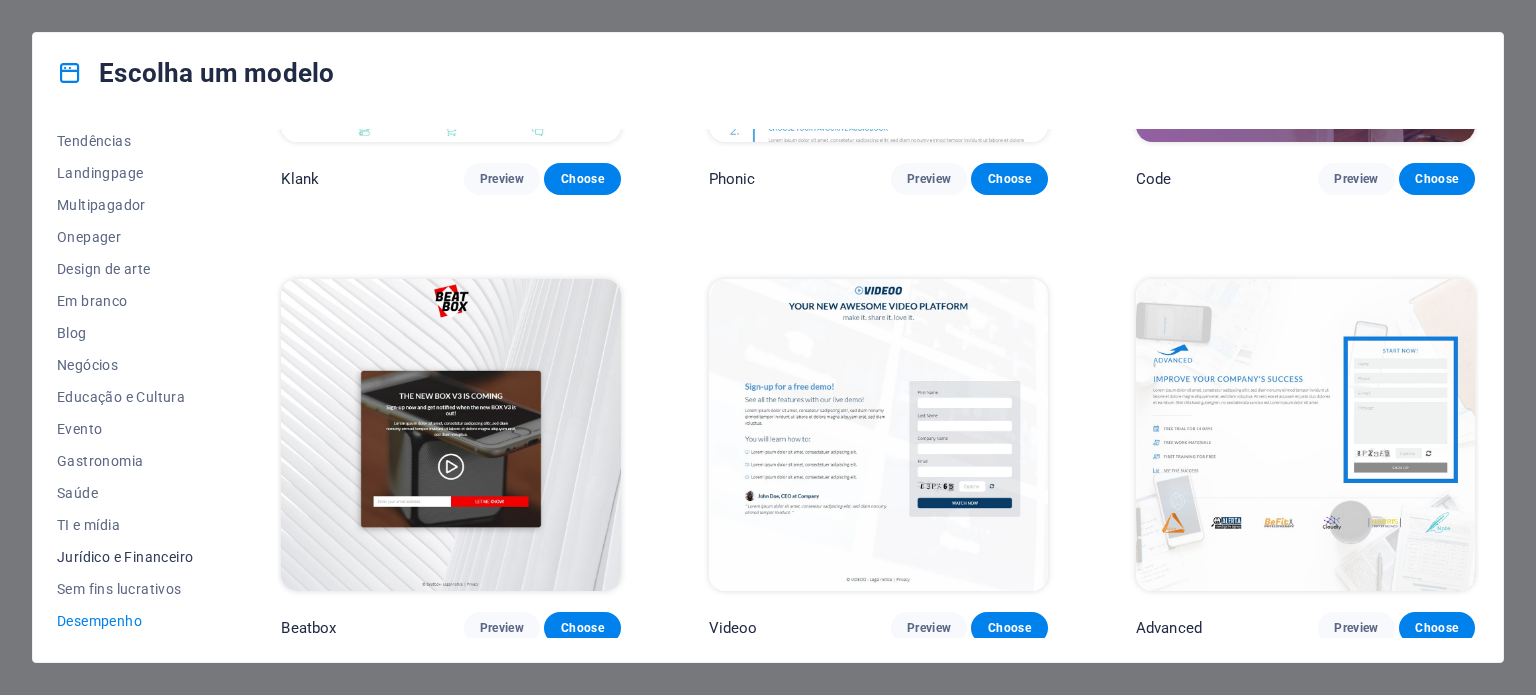 scroll, scrollTop: 751, scrollLeft: 0, axis: vertical 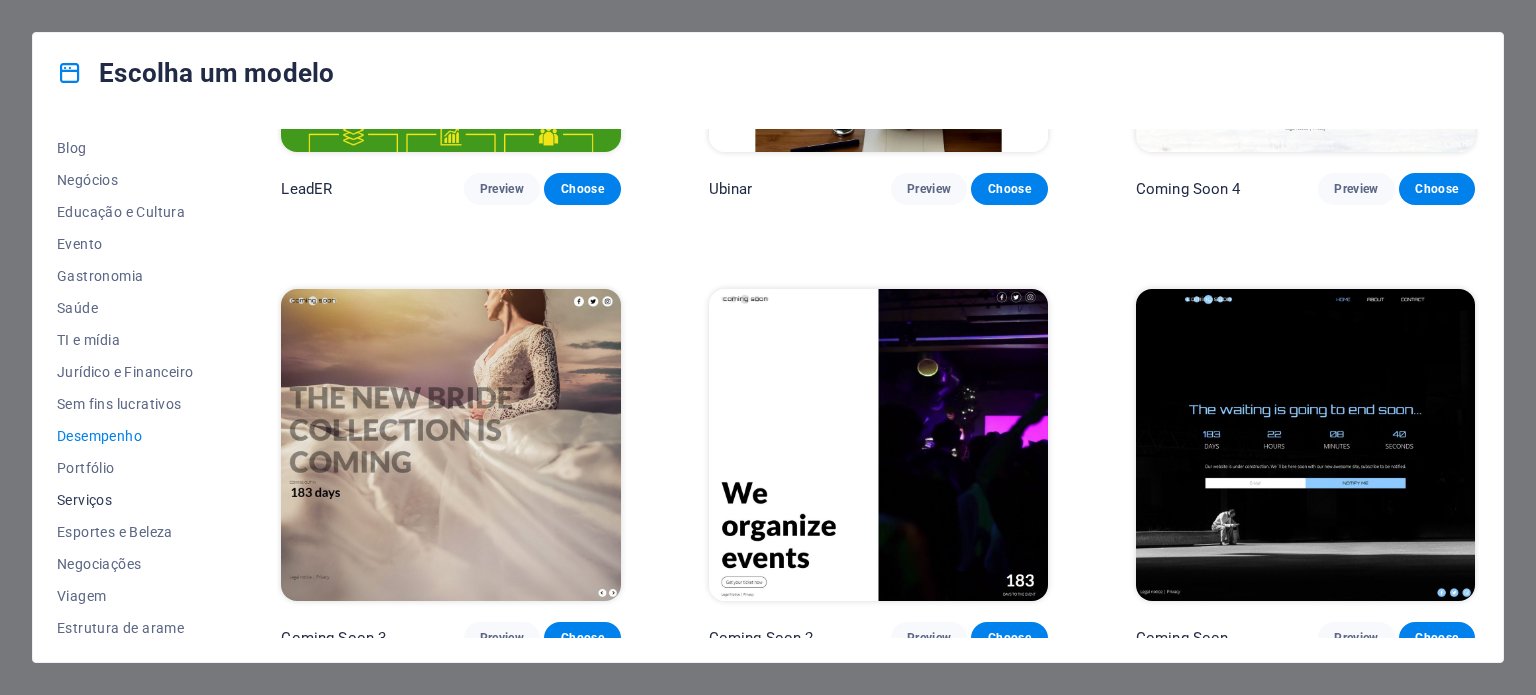 click on "Serviços" at bounding box center (84, 500) 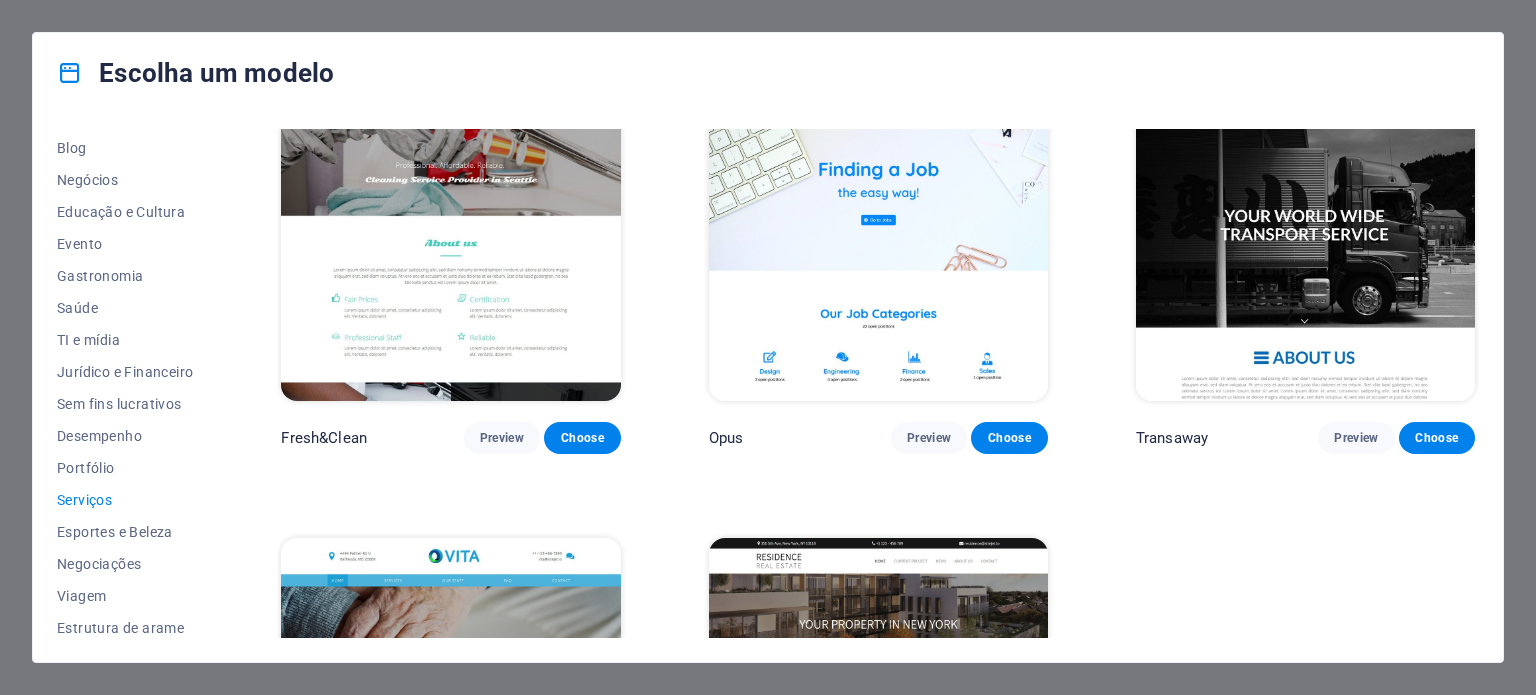 scroll, scrollTop: 2192, scrollLeft: 0, axis: vertical 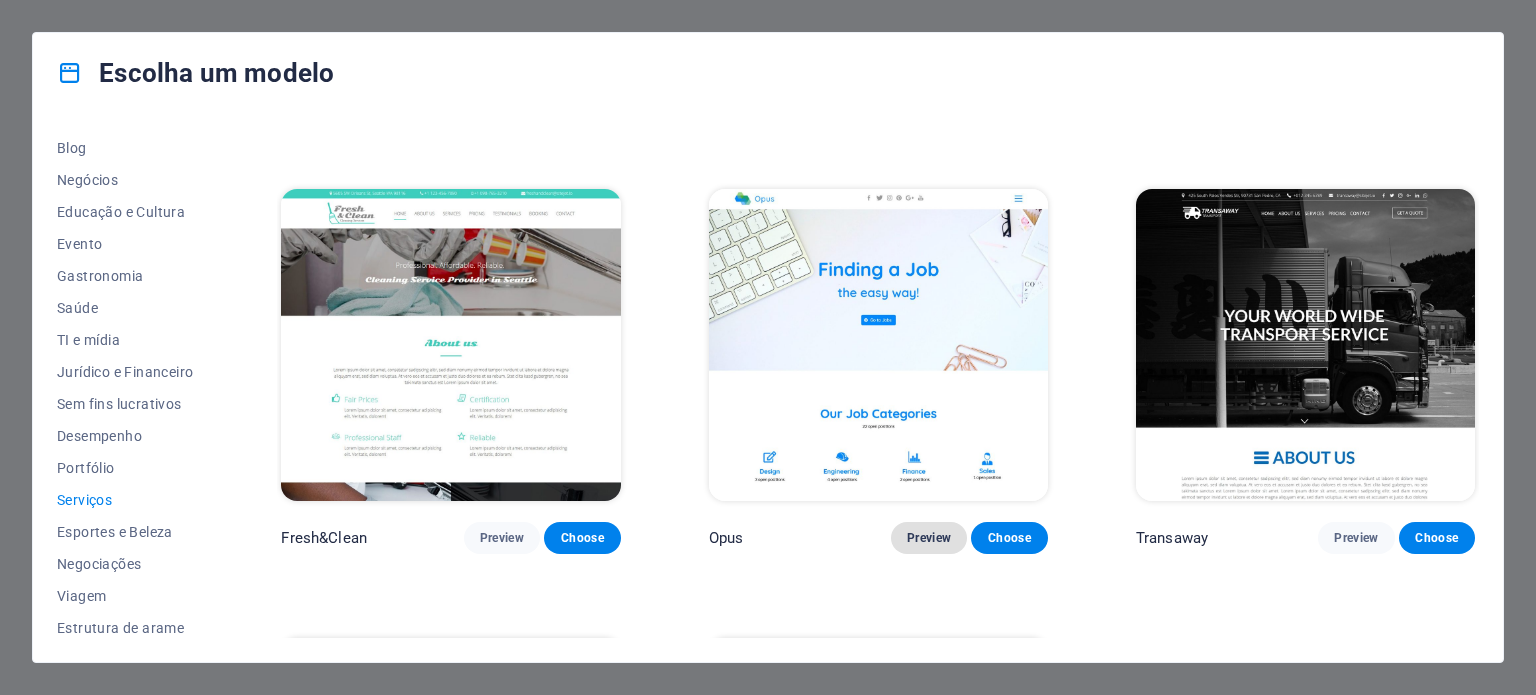 click on "Preview" at bounding box center (929, 538) 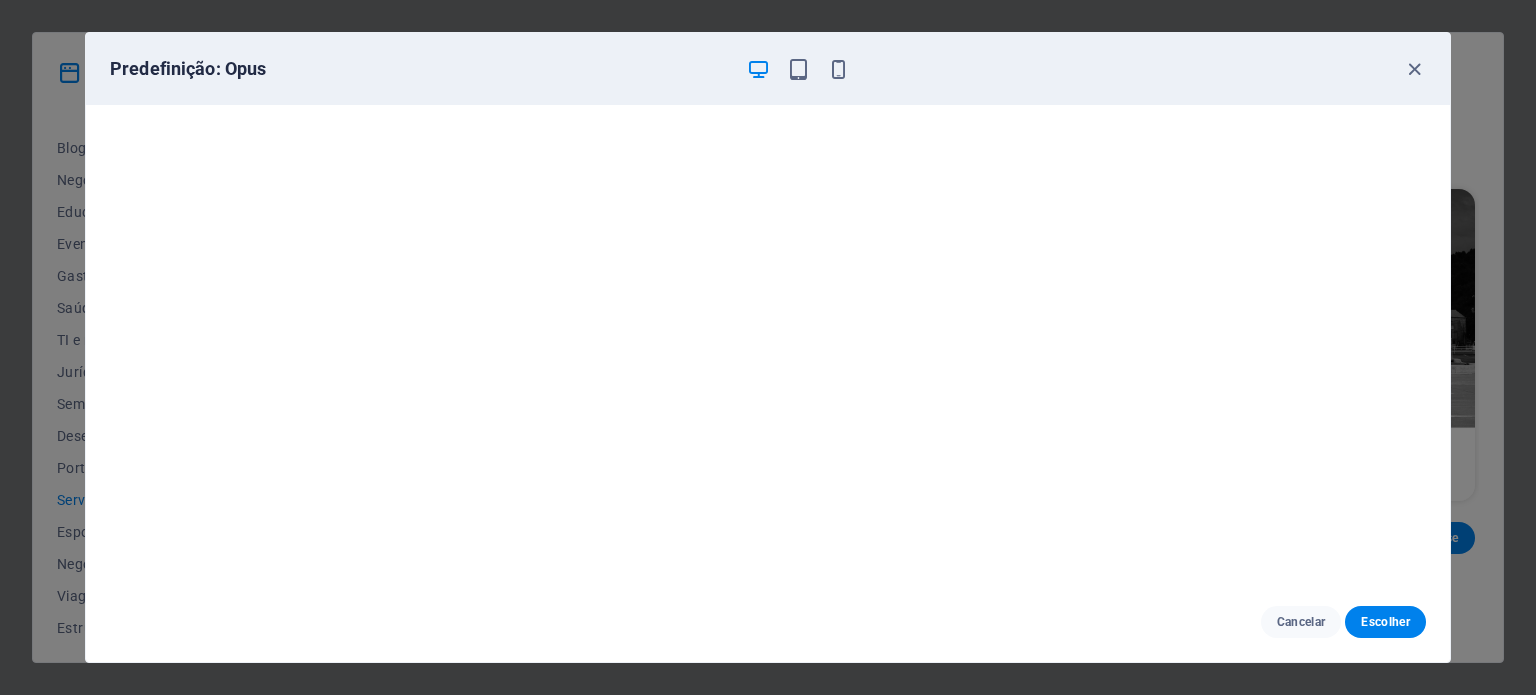 scroll, scrollTop: 5, scrollLeft: 0, axis: vertical 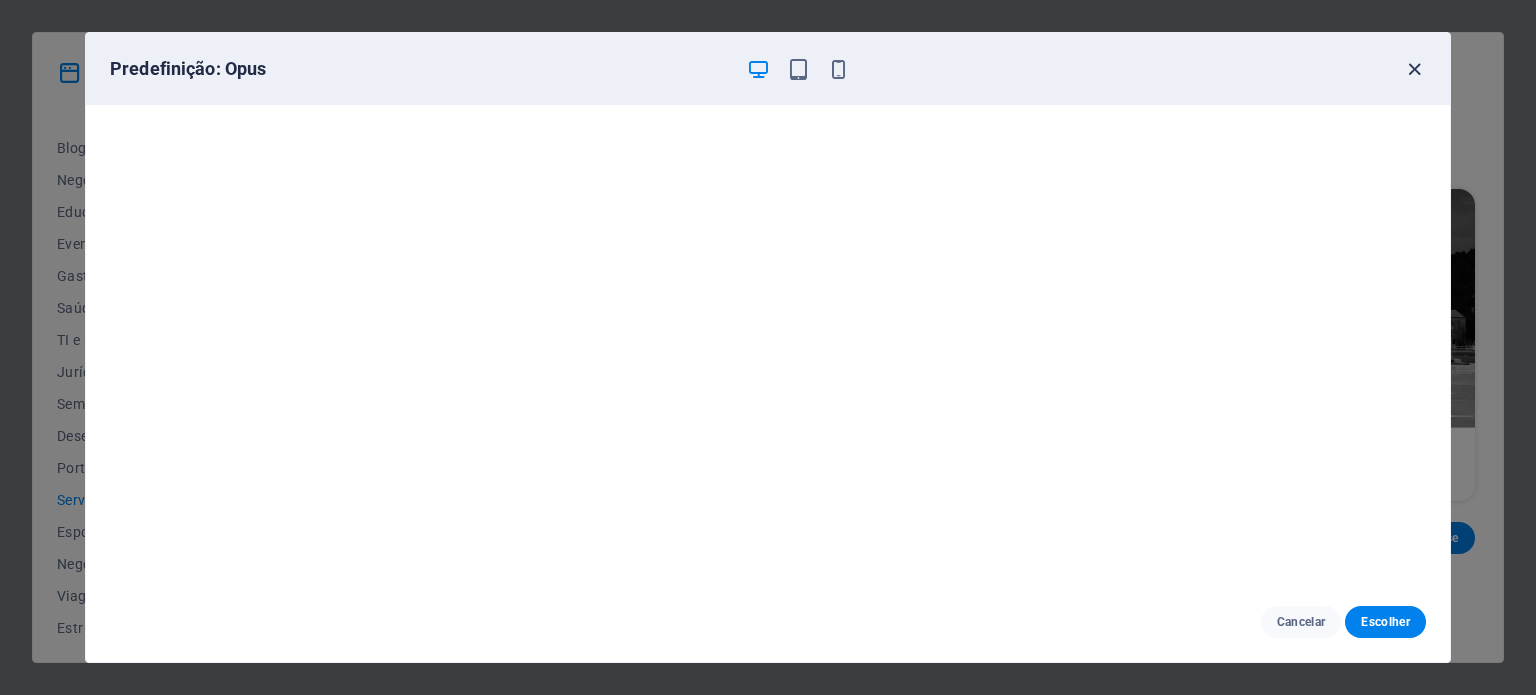 click at bounding box center [1414, 69] 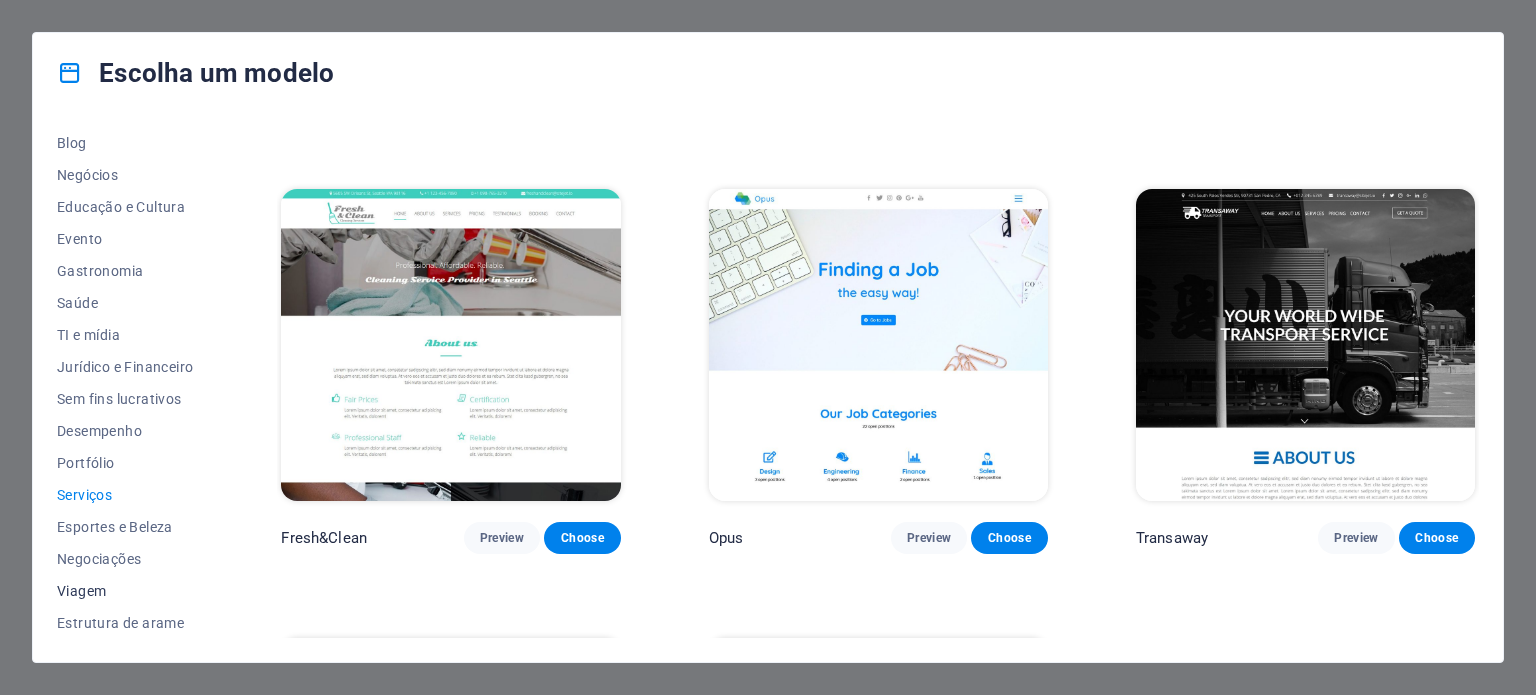 scroll, scrollTop: 0, scrollLeft: 0, axis: both 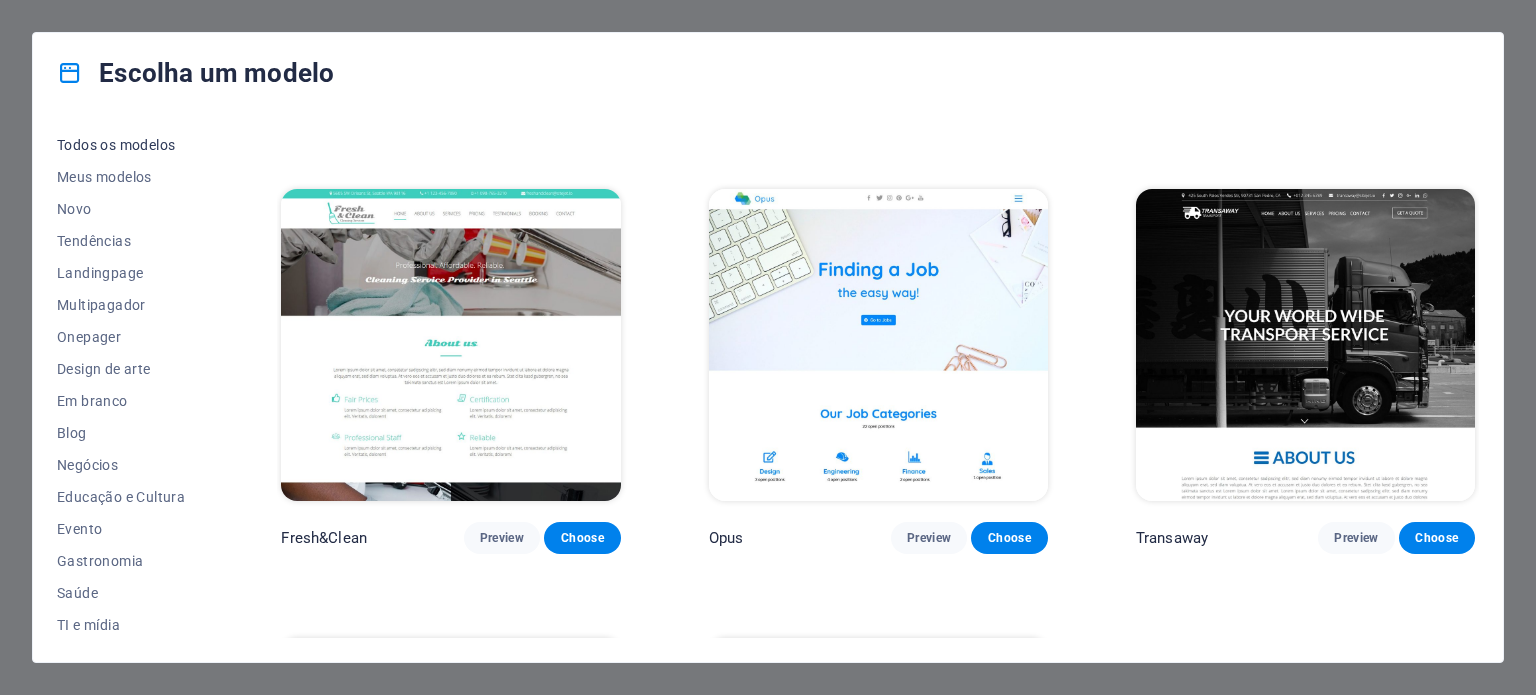 click on "Todos os modelos" at bounding box center [116, 145] 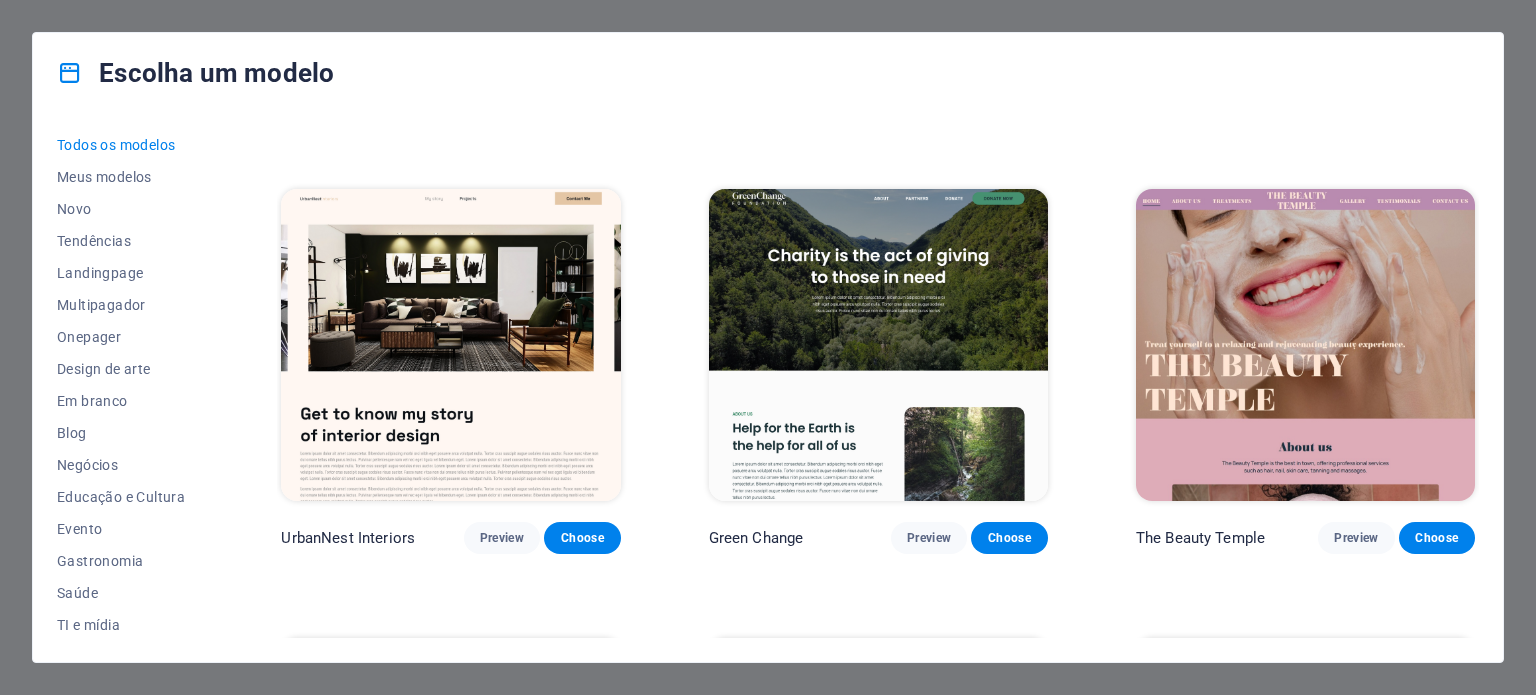 scroll, scrollTop: 15152, scrollLeft: 0, axis: vertical 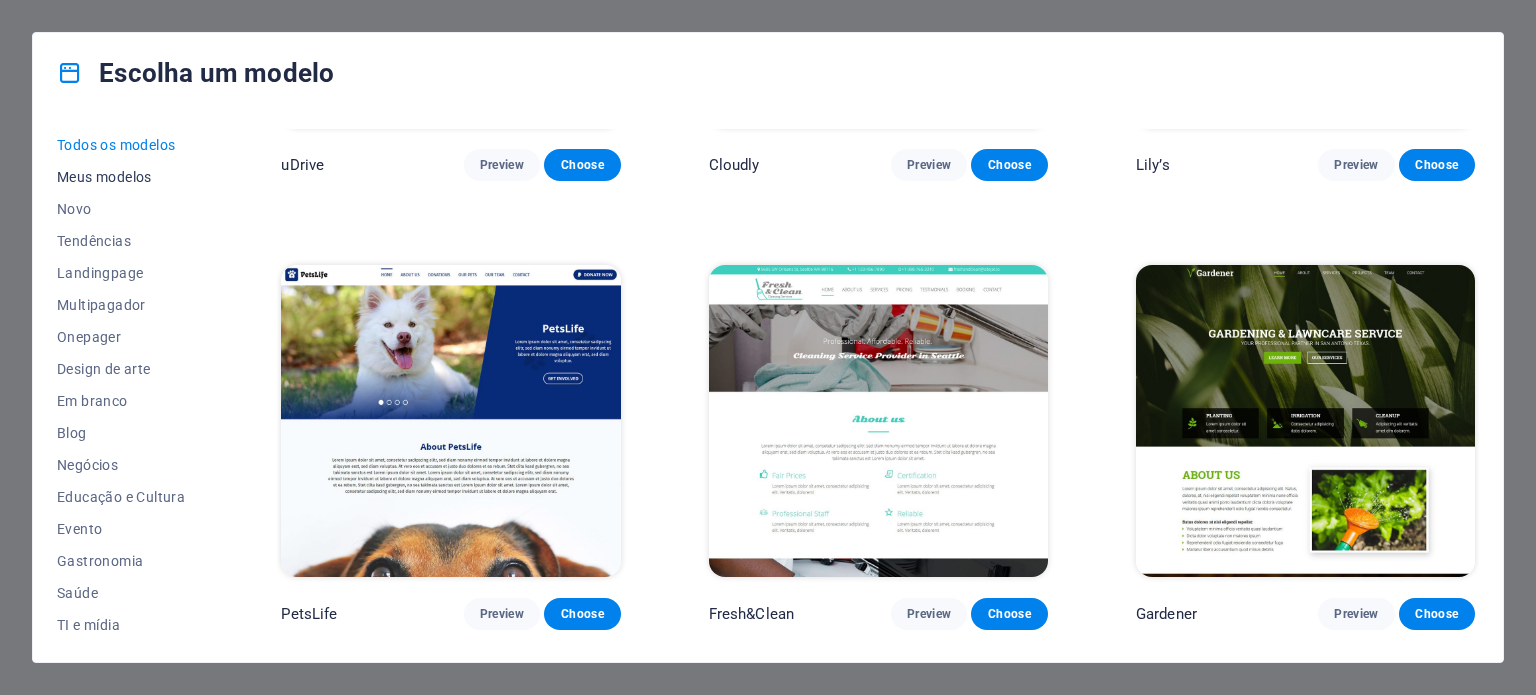 click on "Meus modelos" at bounding box center (104, 177) 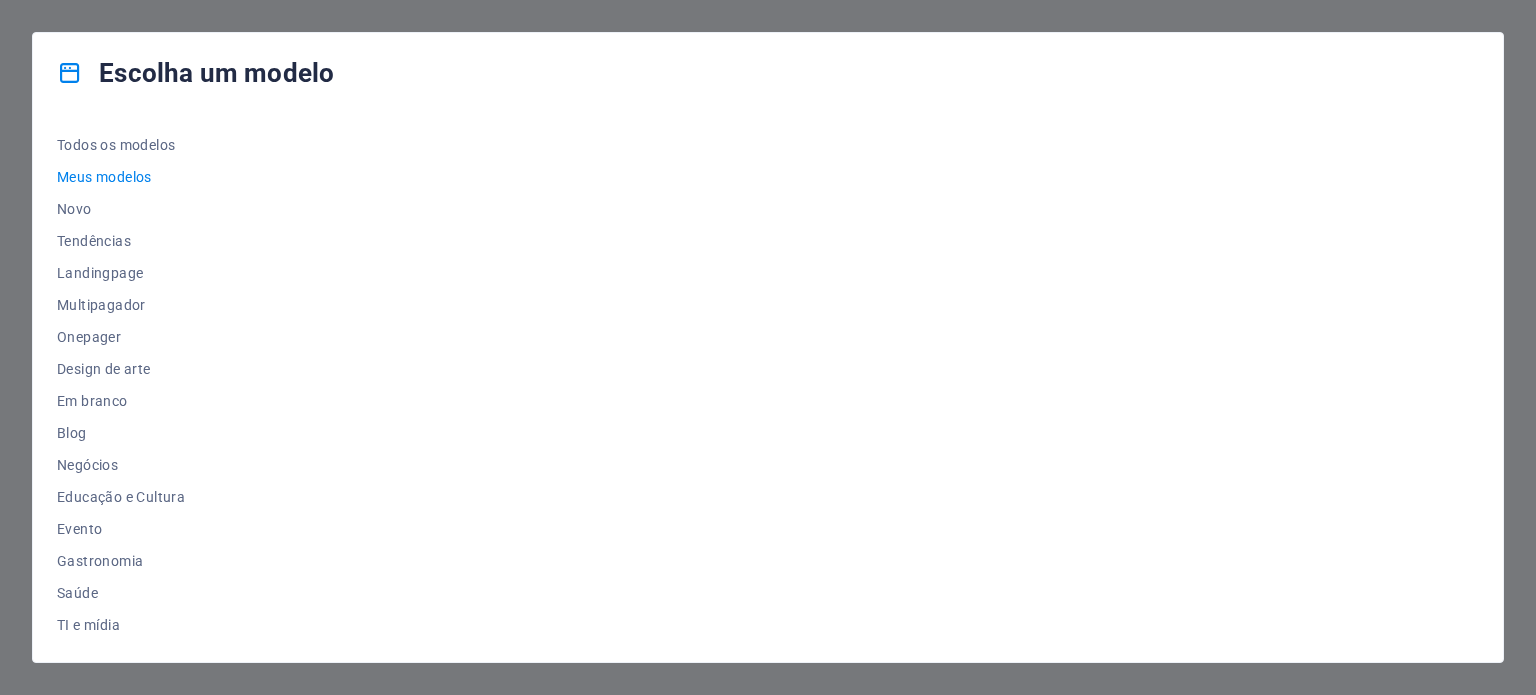 scroll, scrollTop: 0, scrollLeft: 0, axis: both 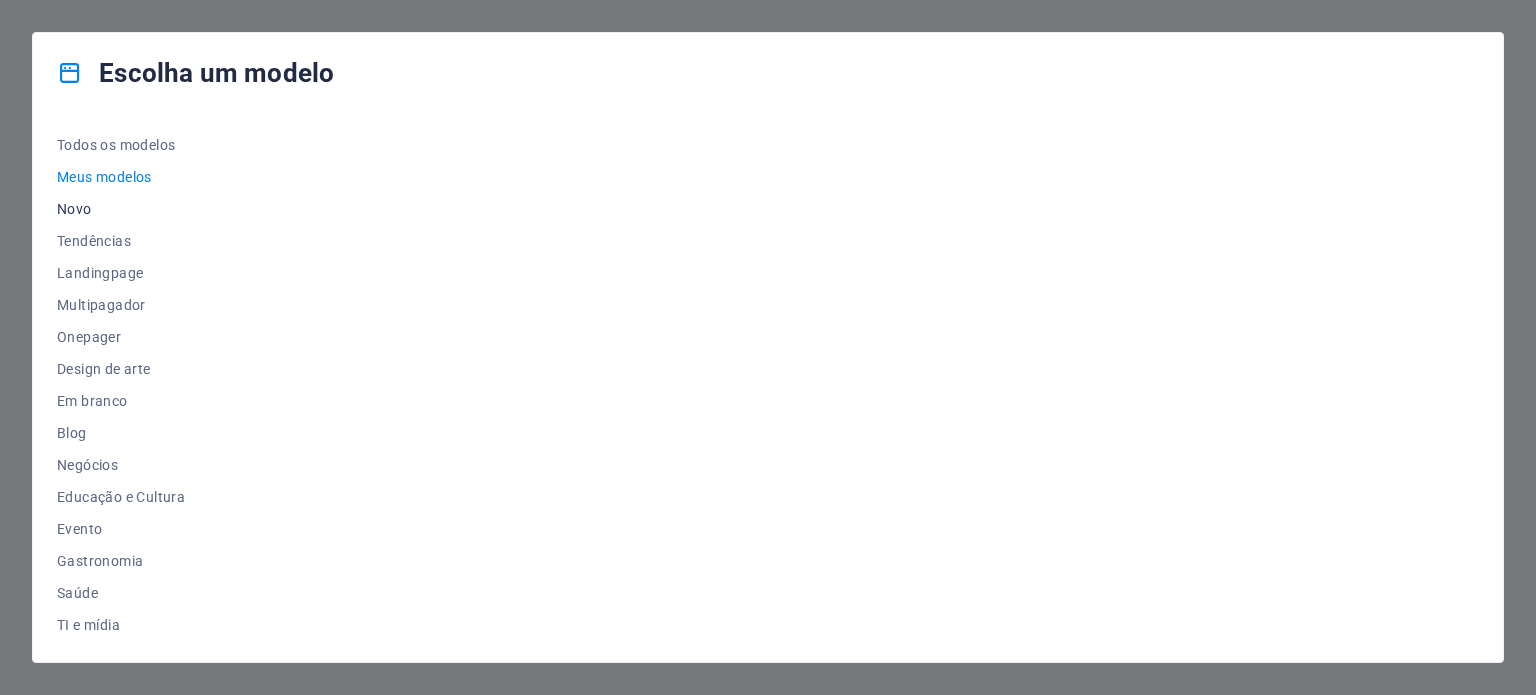 click on "Novo" at bounding box center (74, 209) 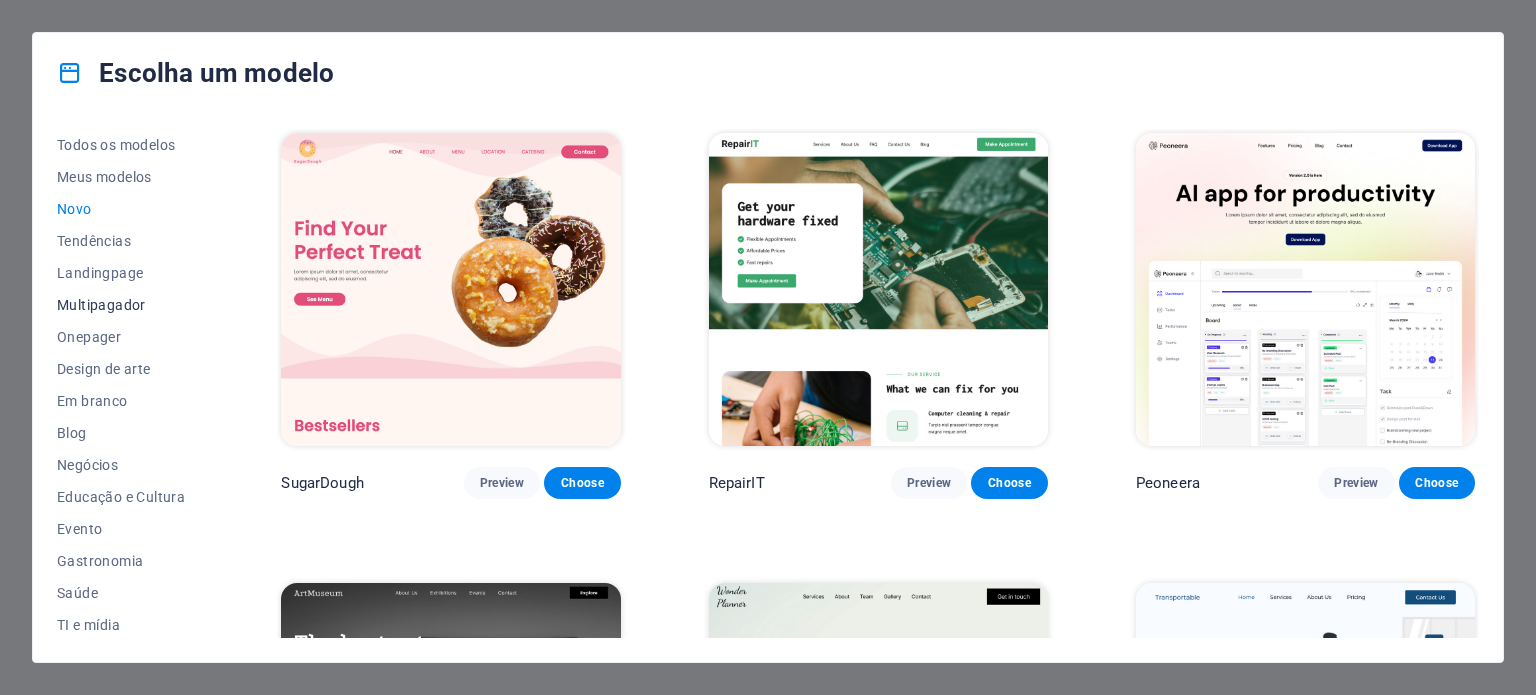 click on "Multipagador" at bounding box center (101, 305) 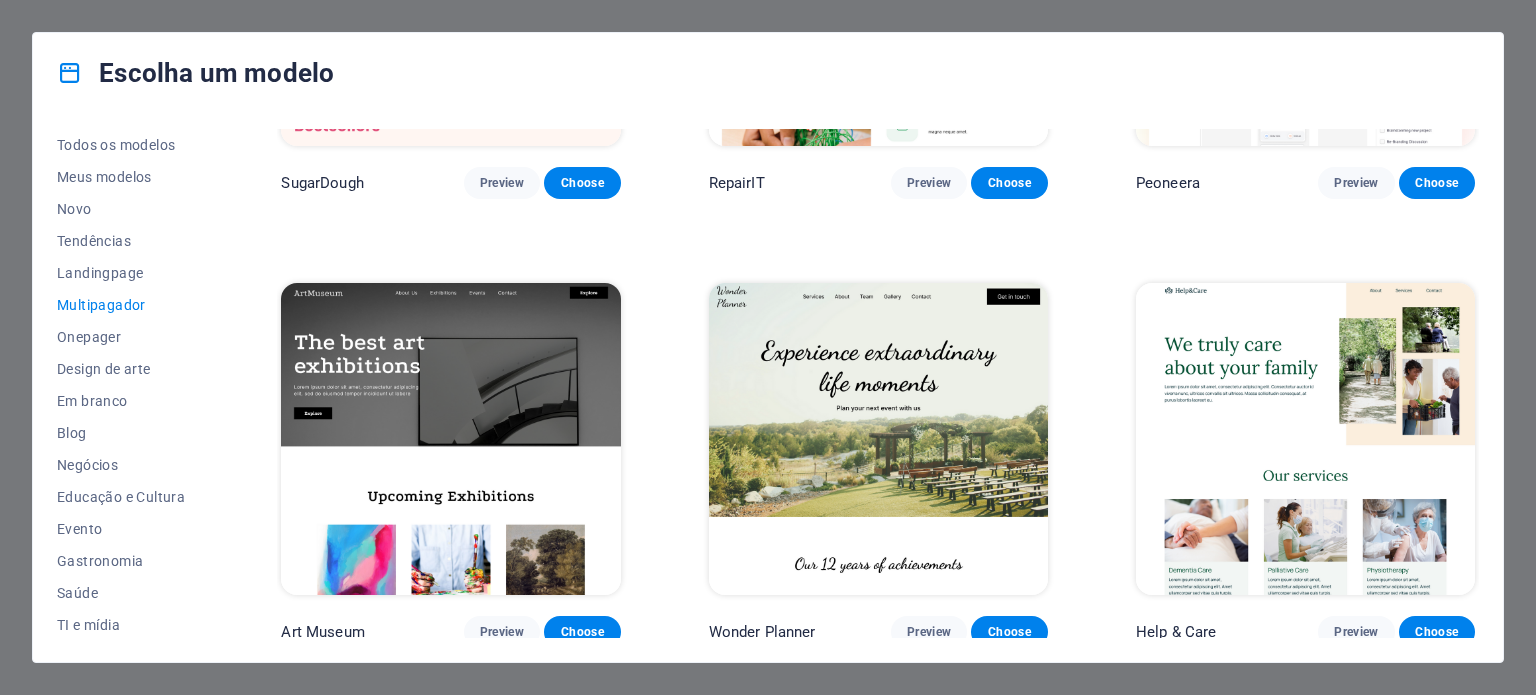 scroll, scrollTop: 500, scrollLeft: 0, axis: vertical 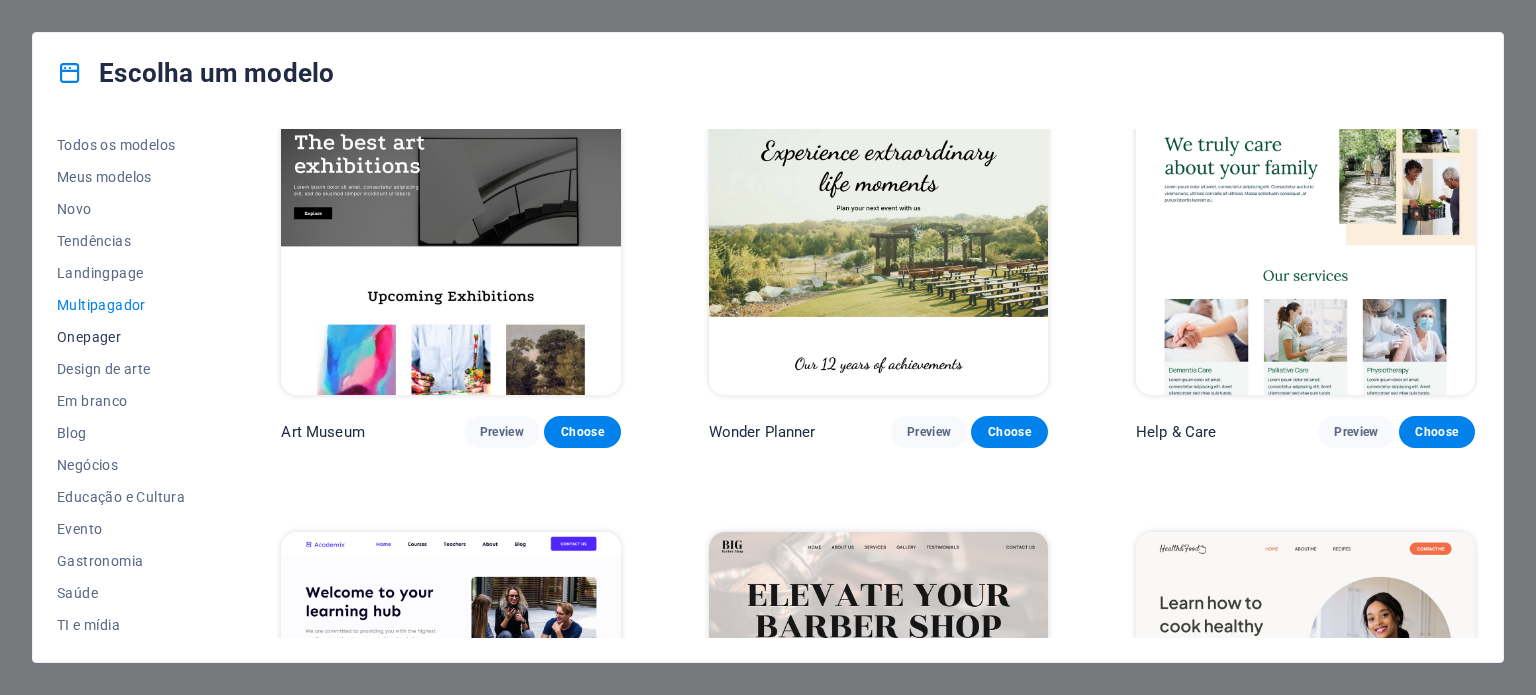 click on "Onepager" at bounding box center (89, 337) 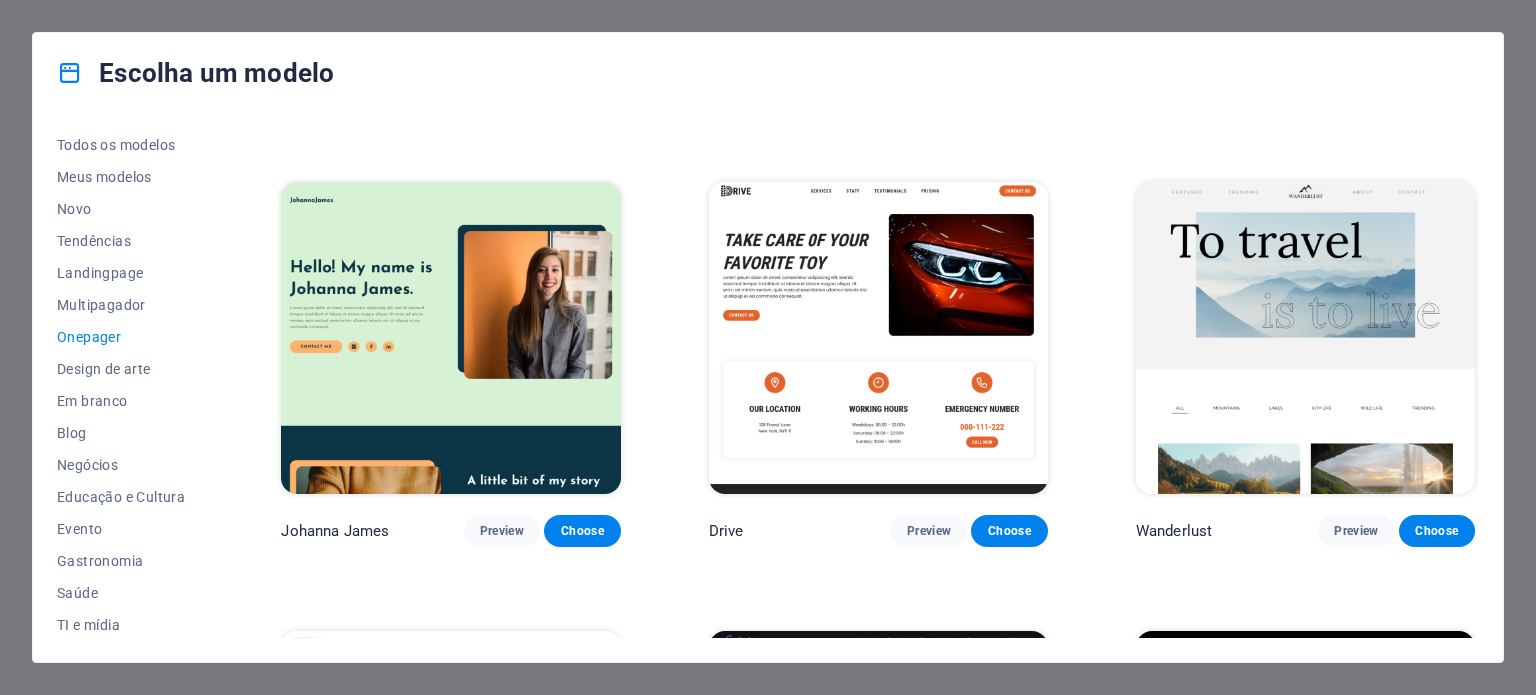 scroll, scrollTop: 1600, scrollLeft: 0, axis: vertical 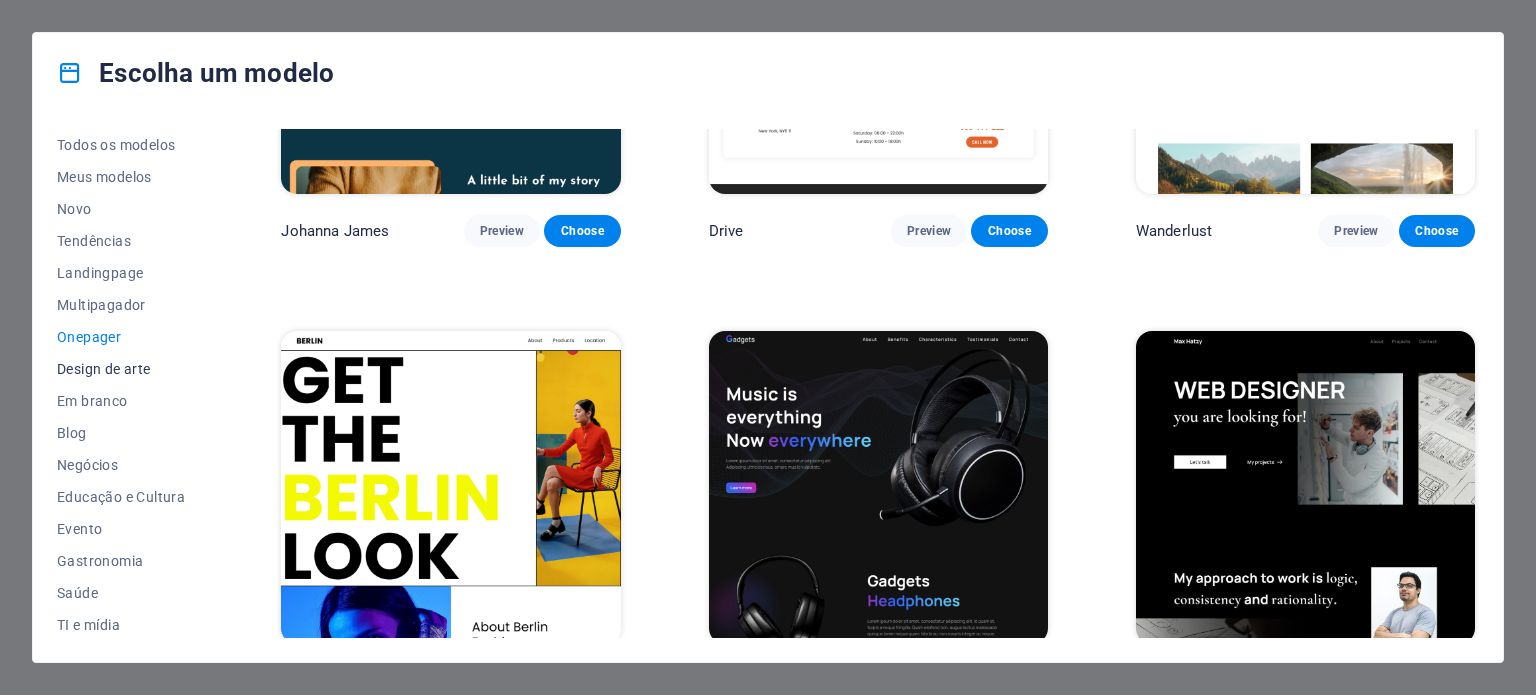 click on "Design de arte" at bounding box center (104, 369) 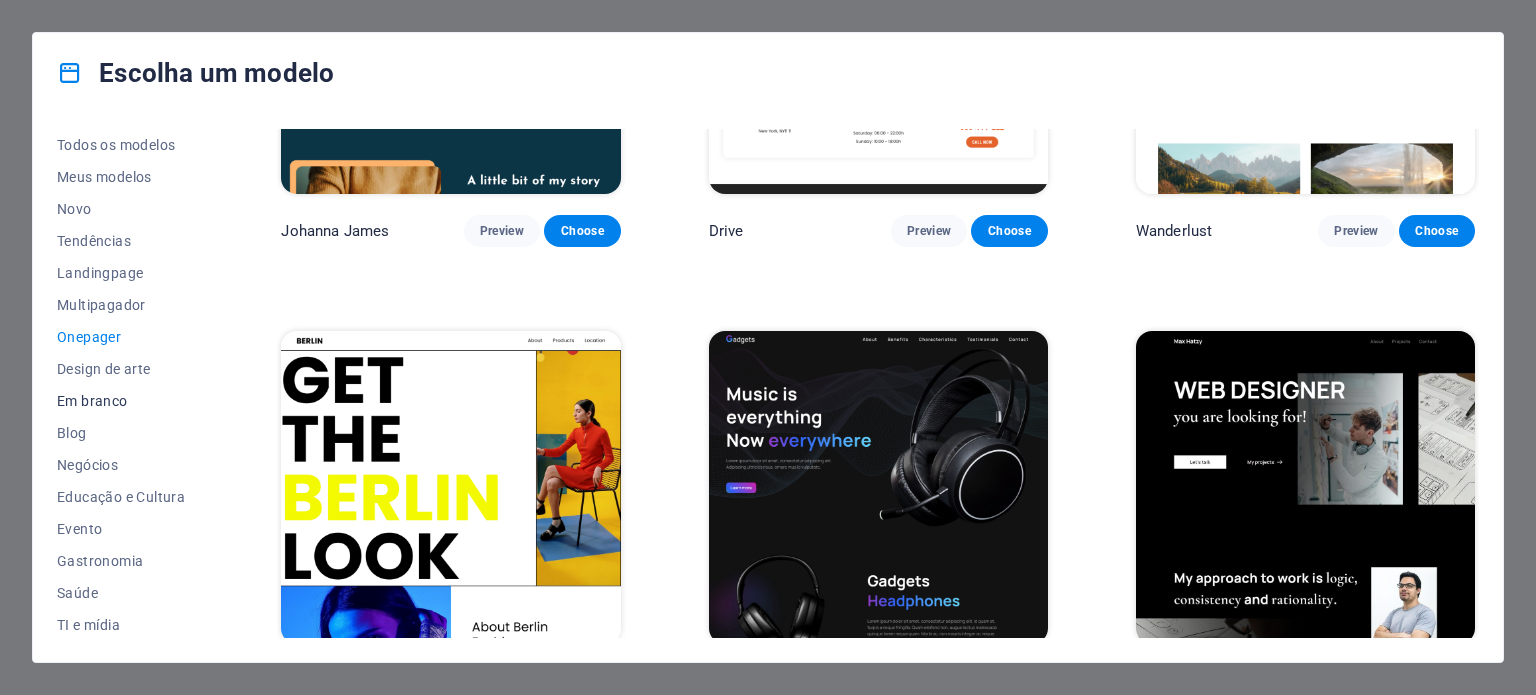 scroll, scrollTop: 0, scrollLeft: 0, axis: both 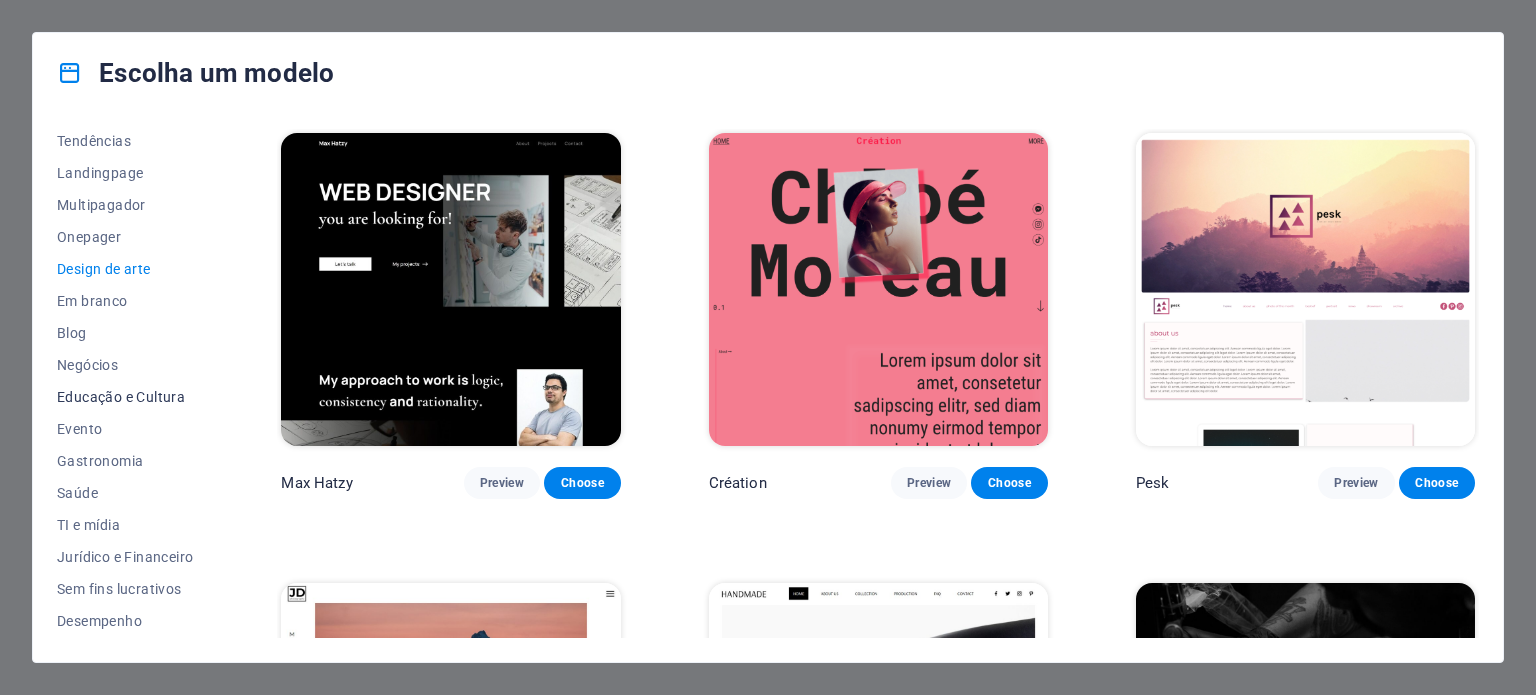 click on "Educação e Cultura" at bounding box center [121, 397] 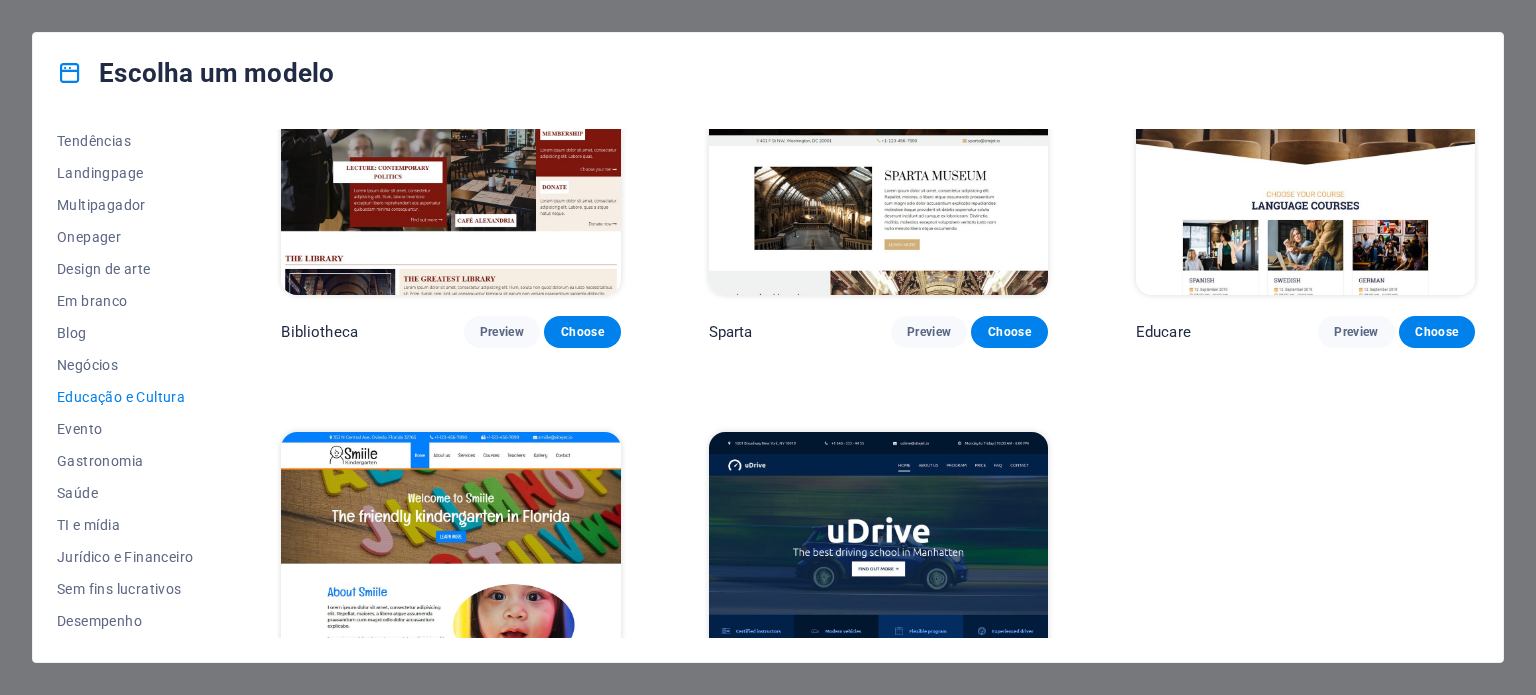 scroll, scrollTop: 751, scrollLeft: 0, axis: vertical 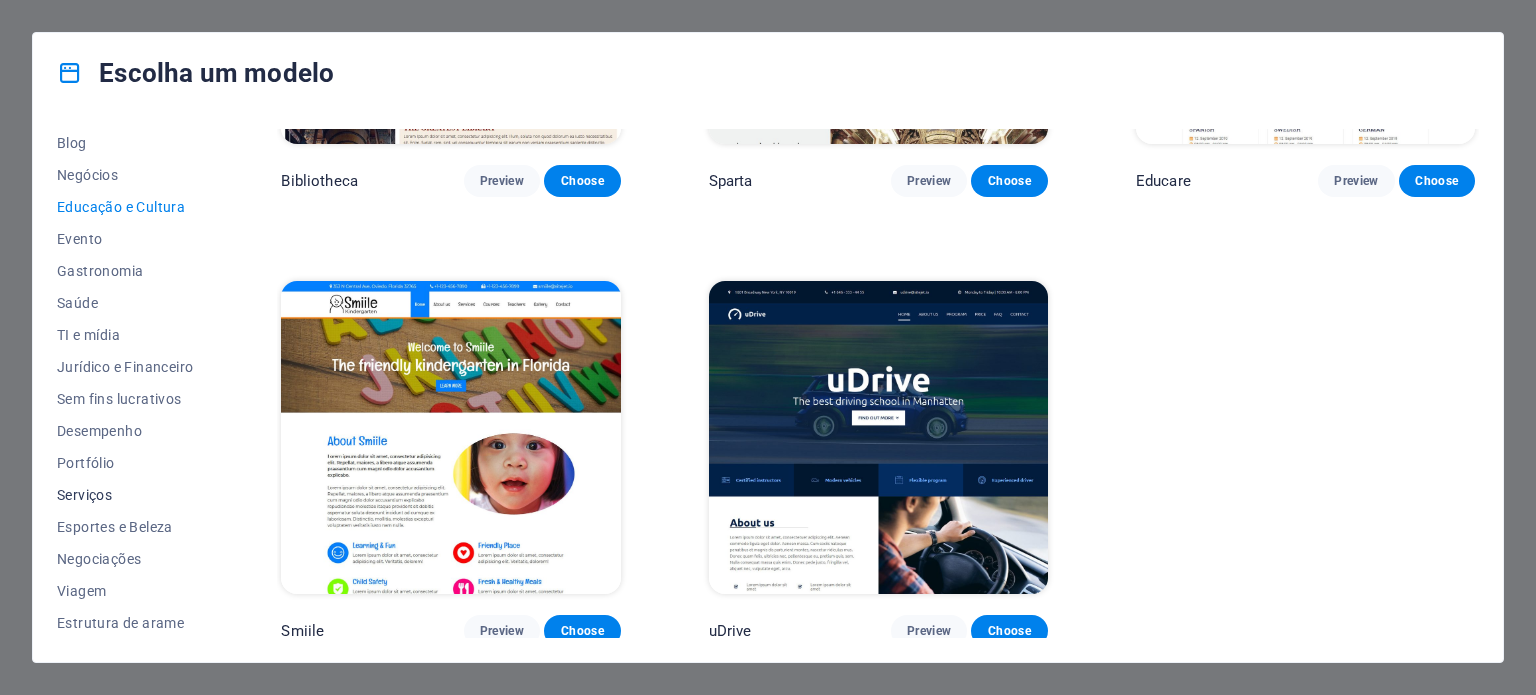click on "Serviços" at bounding box center [84, 495] 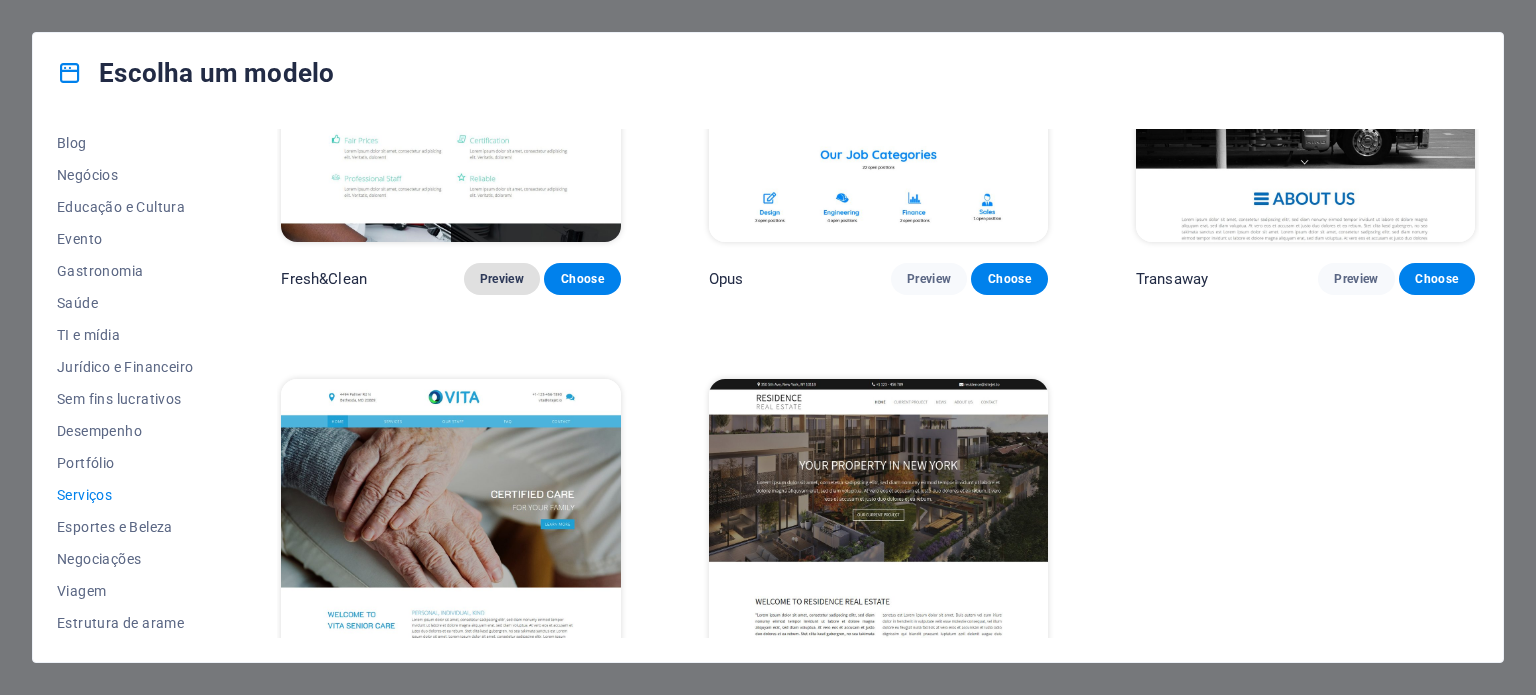 scroll, scrollTop: 2538, scrollLeft: 0, axis: vertical 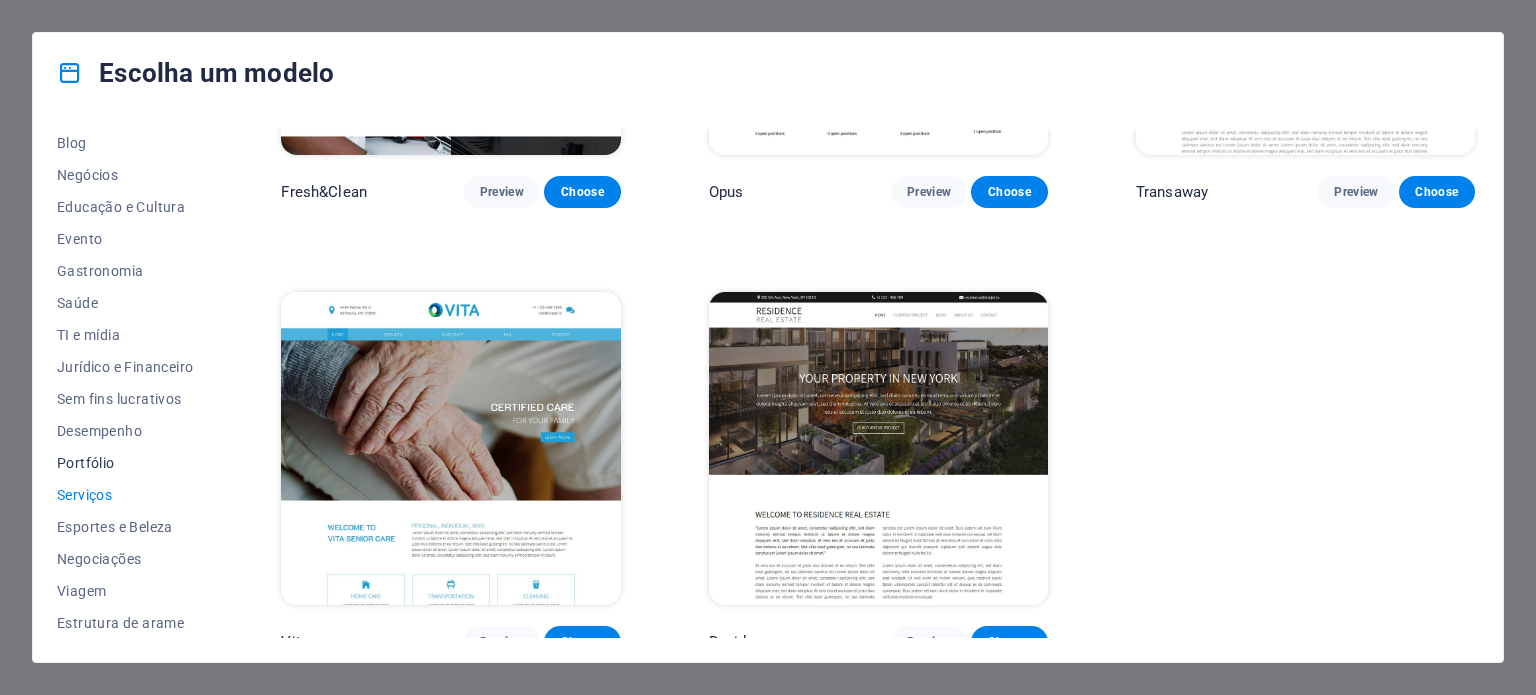 click on "Portfólio" at bounding box center [86, 463] 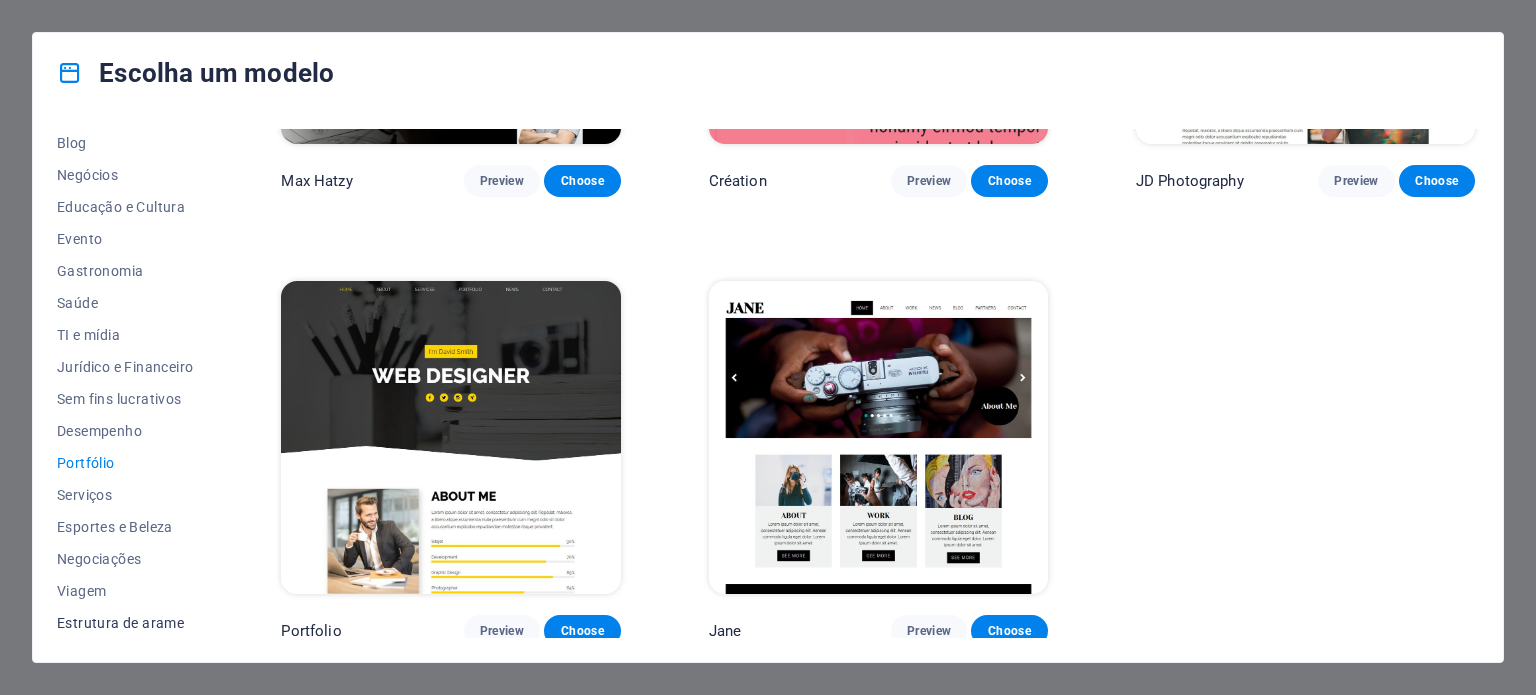 click on "Estrutura de arame" at bounding box center (120, 623) 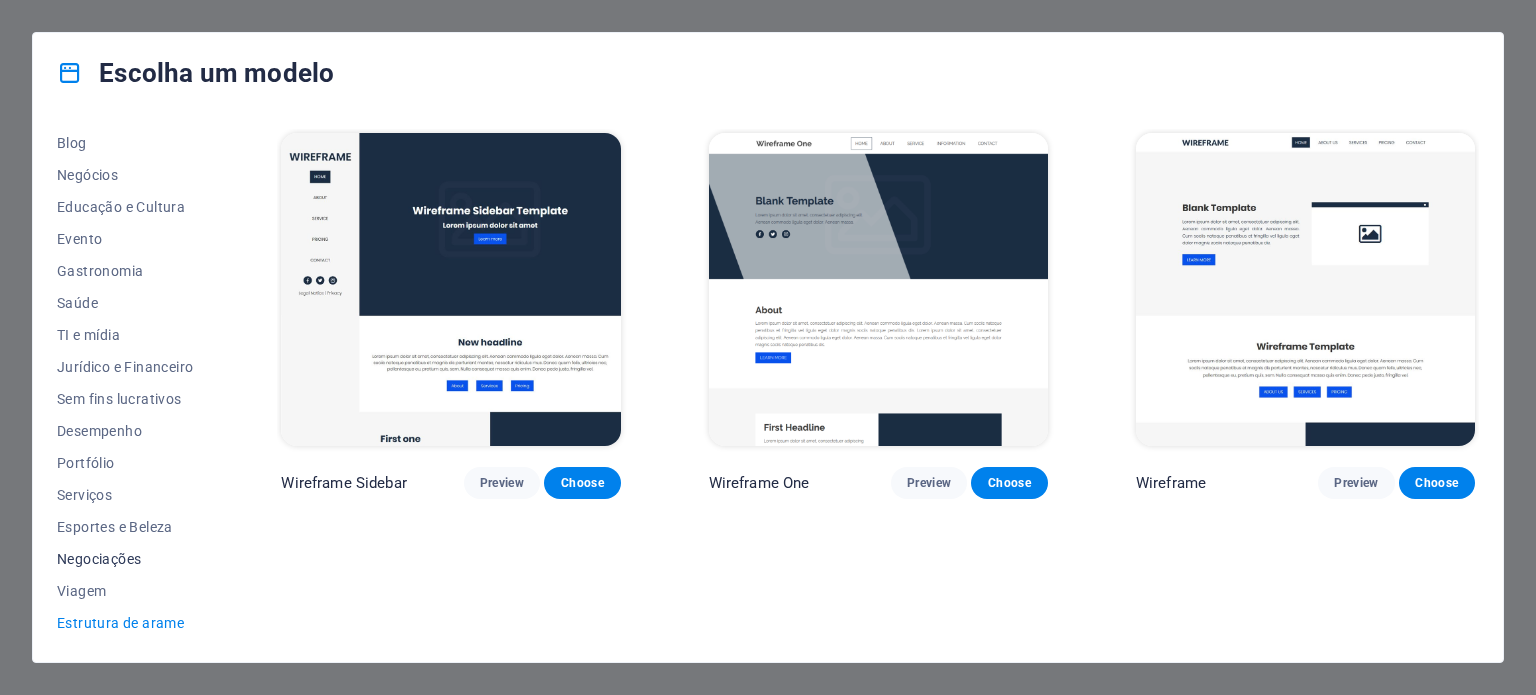 click on "Negociações" at bounding box center (99, 559) 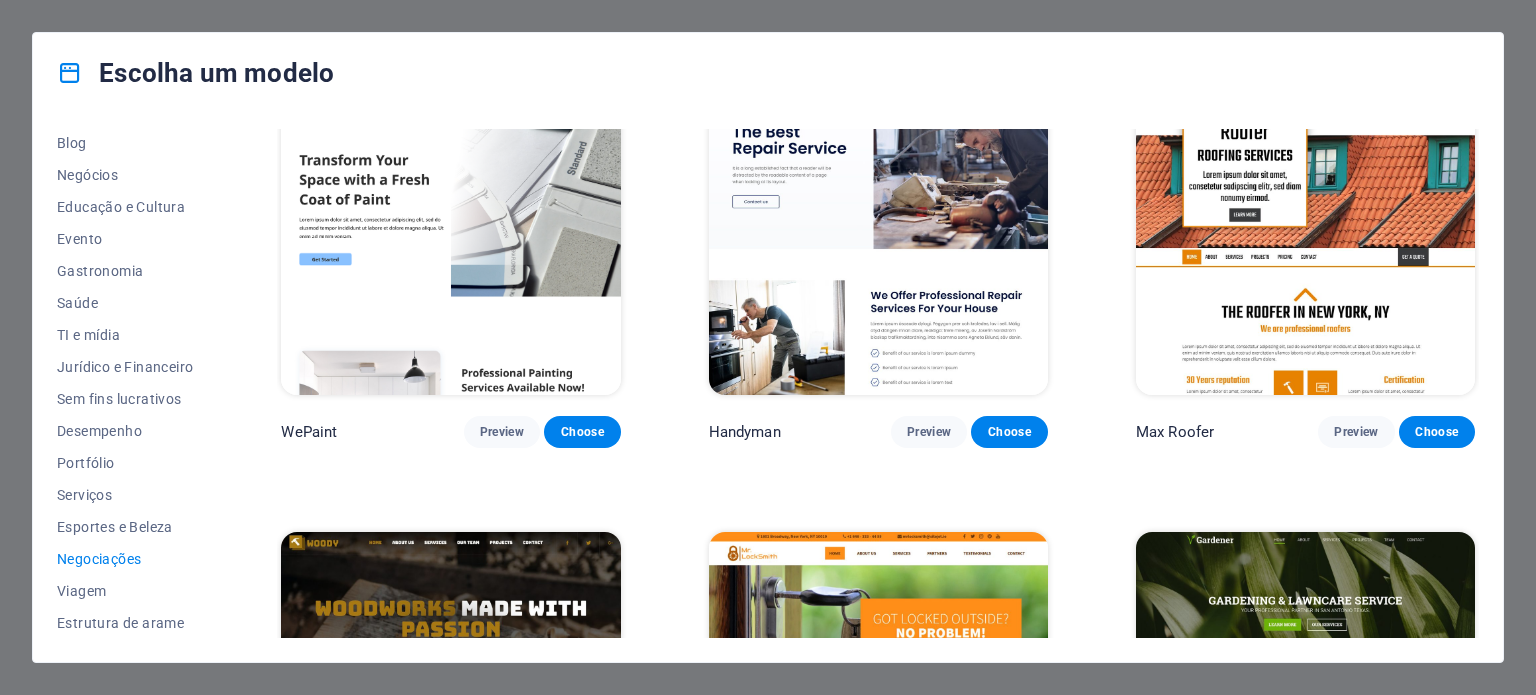 scroll, scrollTop: 0, scrollLeft: 0, axis: both 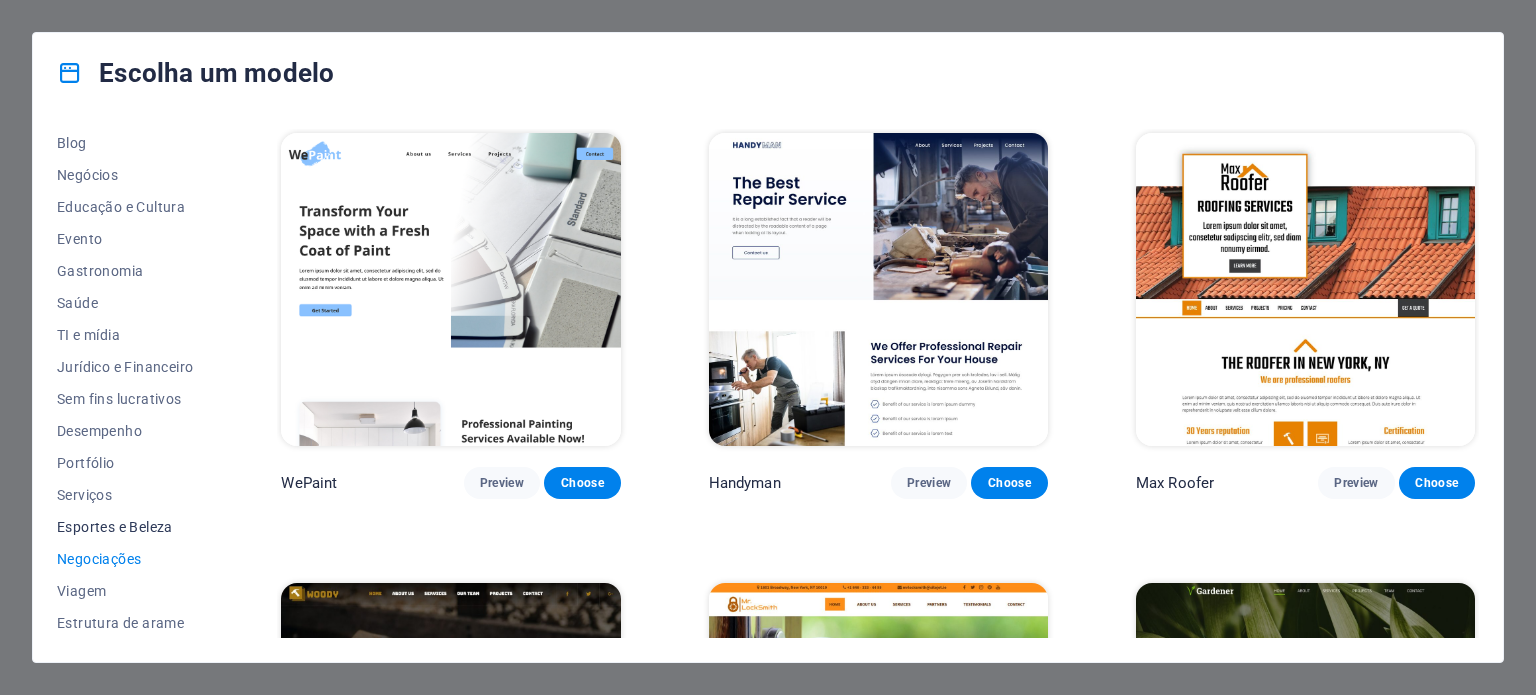 click on "Esportes e Beleza" at bounding box center [115, 527] 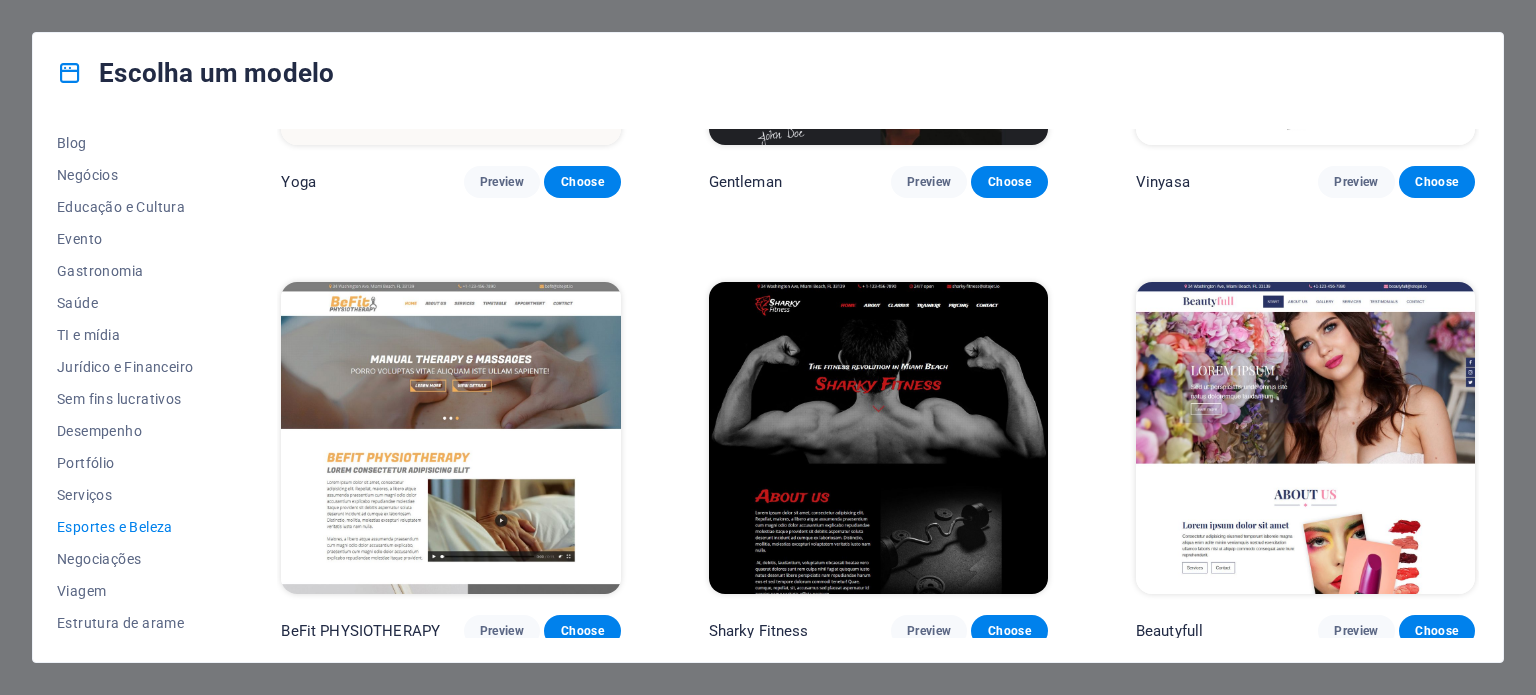 scroll, scrollTop: 1400, scrollLeft: 0, axis: vertical 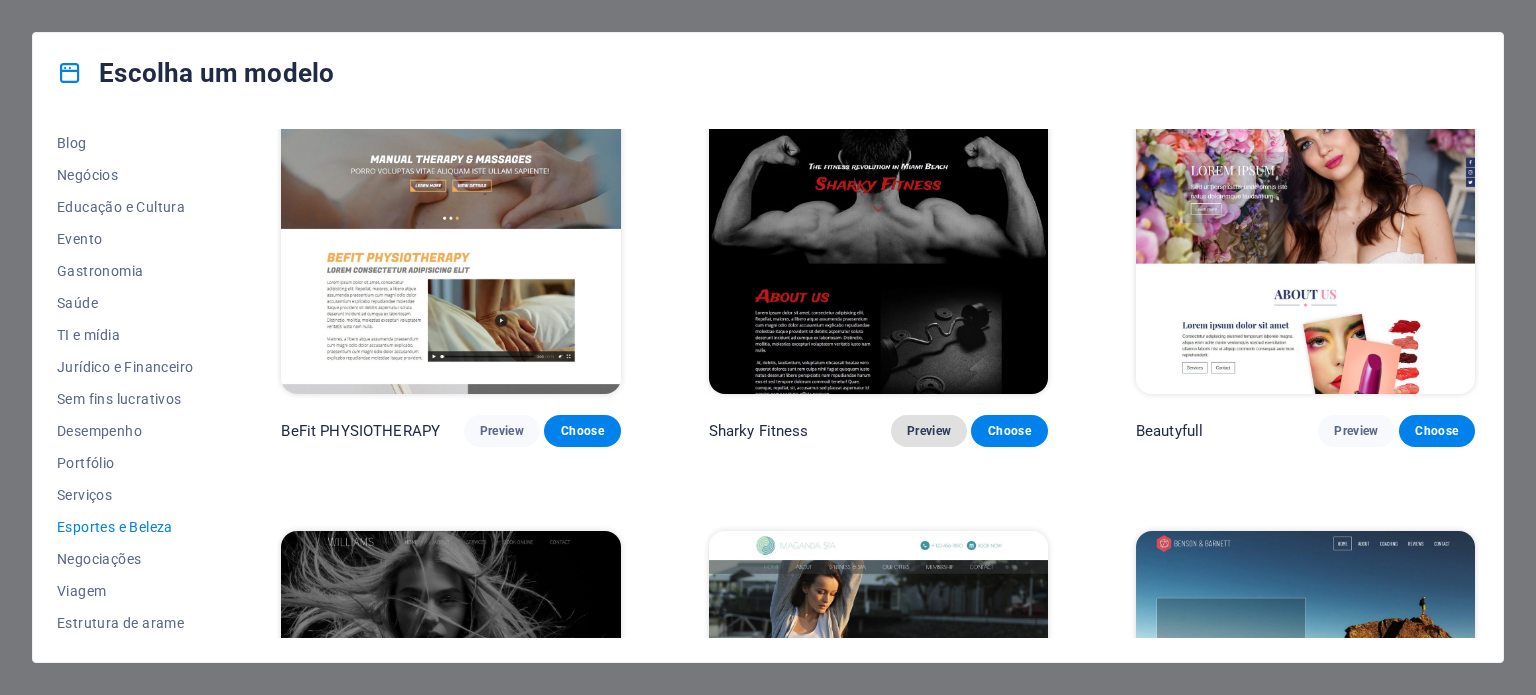 click on "Preview" at bounding box center (929, 431) 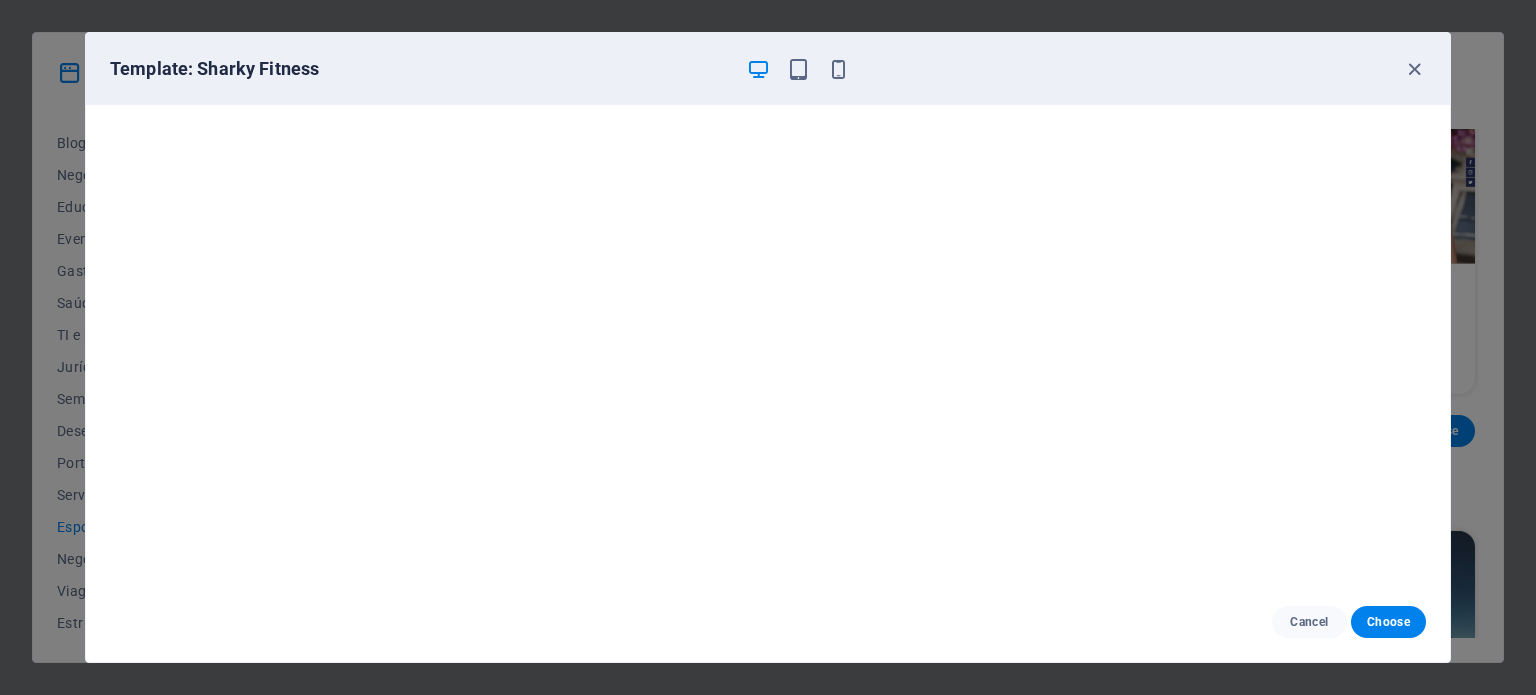 scroll, scrollTop: 5, scrollLeft: 0, axis: vertical 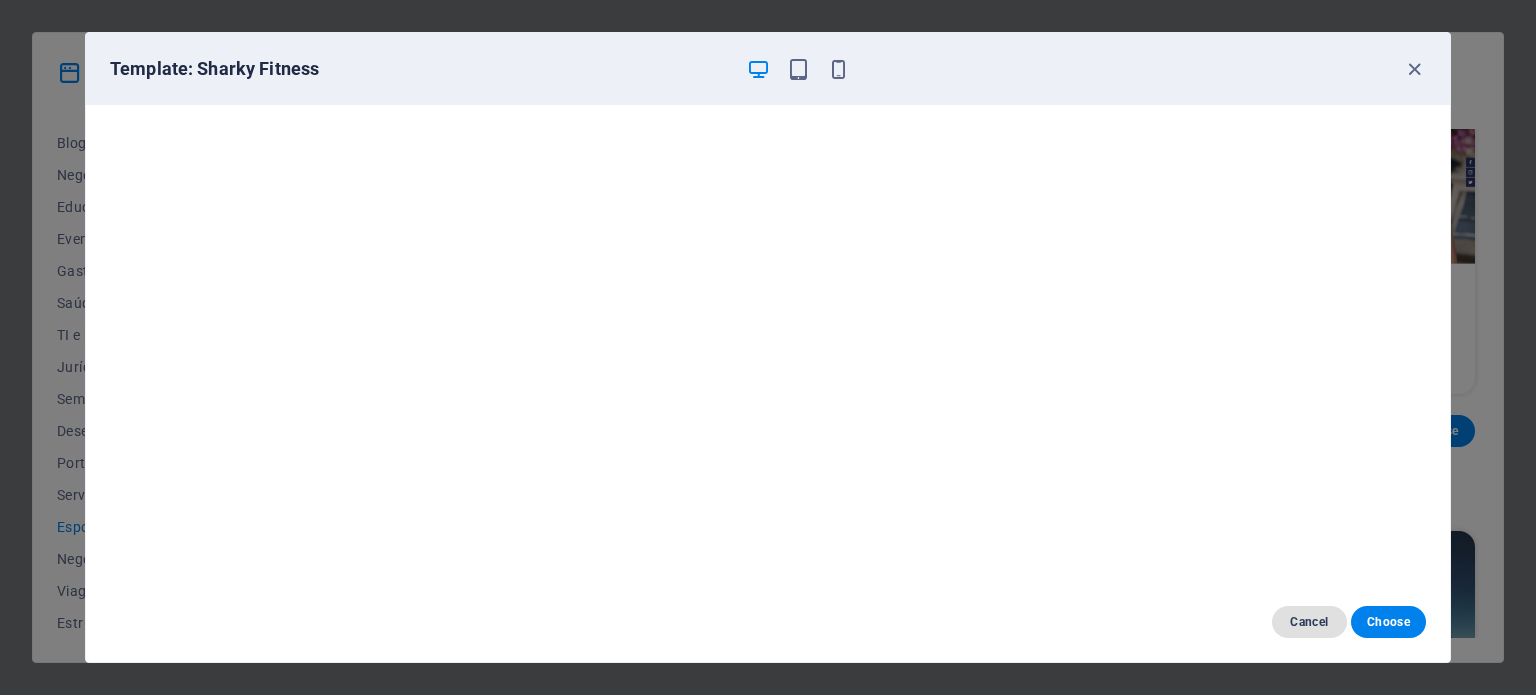 click on "Cancel" at bounding box center (1309, 622) 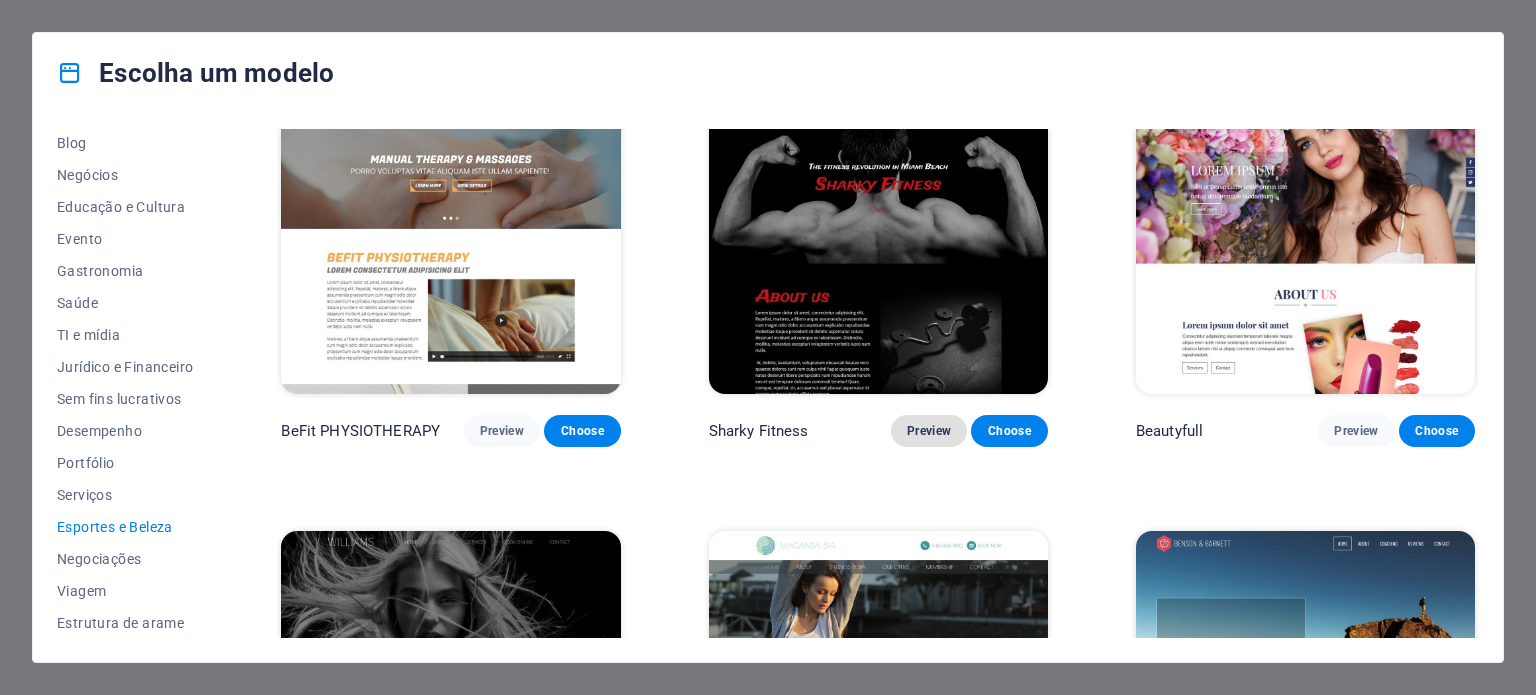 click on "Preview" at bounding box center [929, 431] 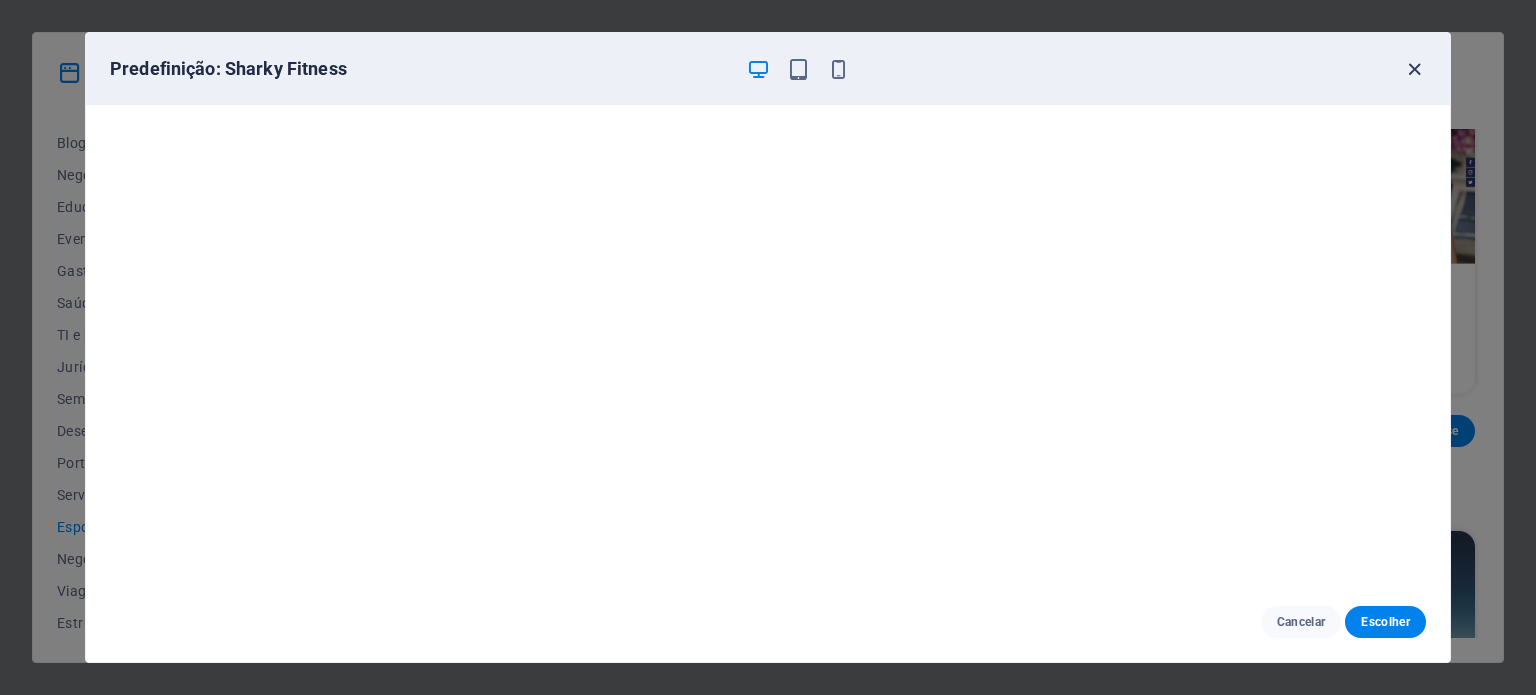 click at bounding box center (1414, 69) 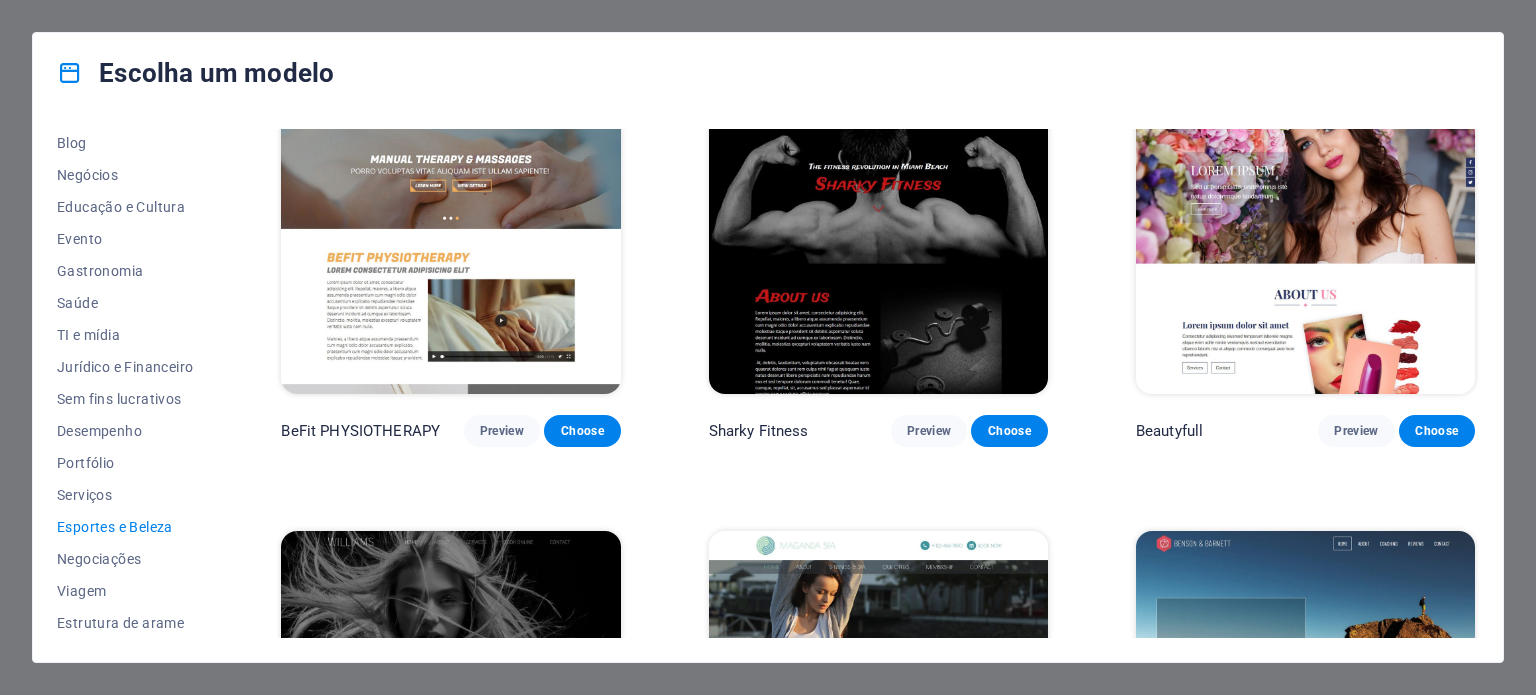 type 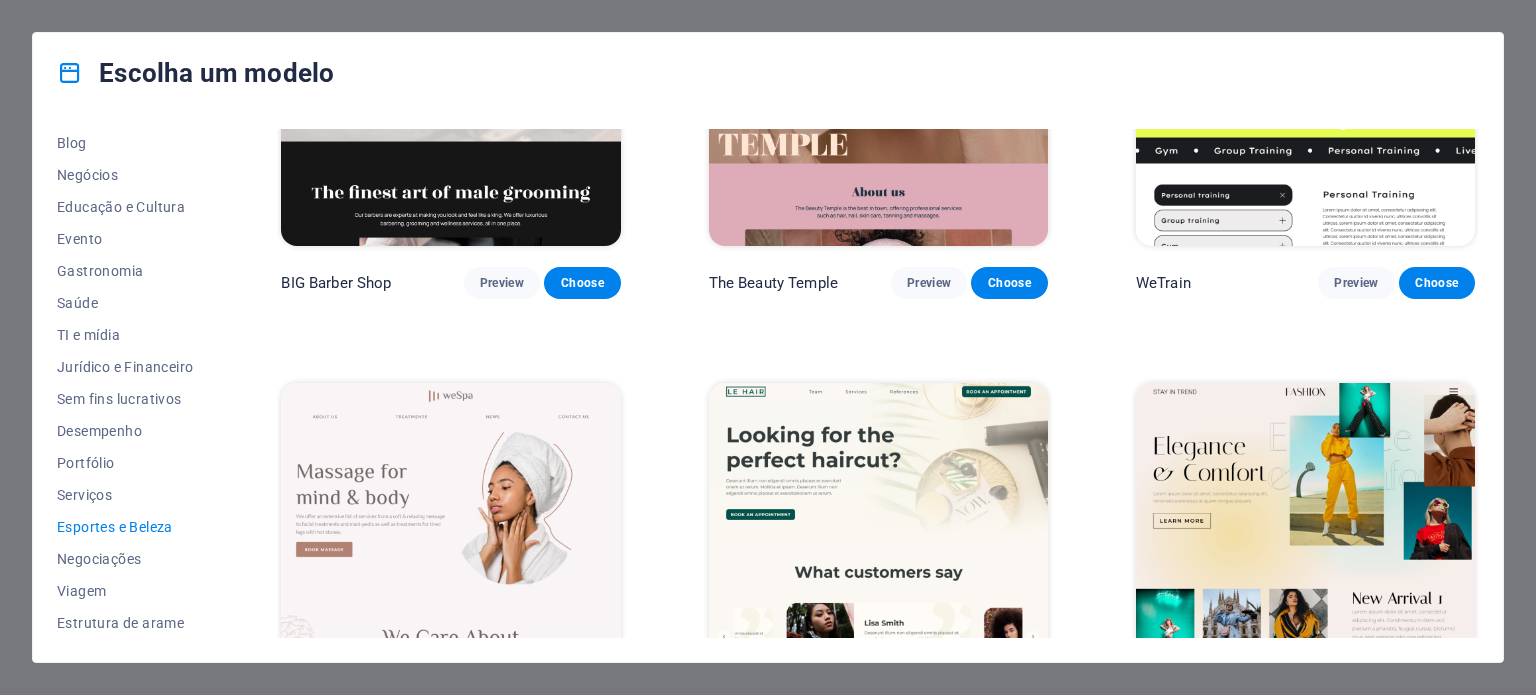 scroll, scrollTop: 0, scrollLeft: 0, axis: both 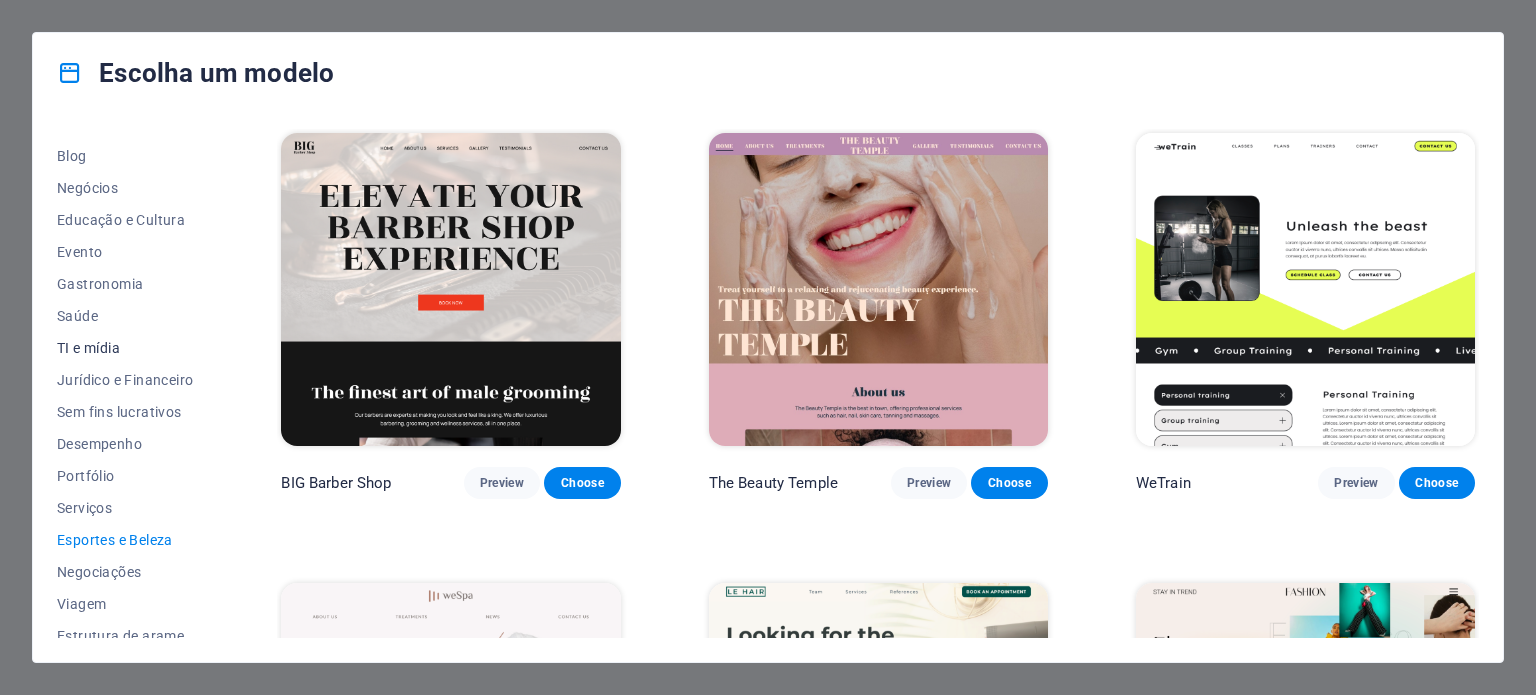 click on "TI e mídia" at bounding box center [88, 348] 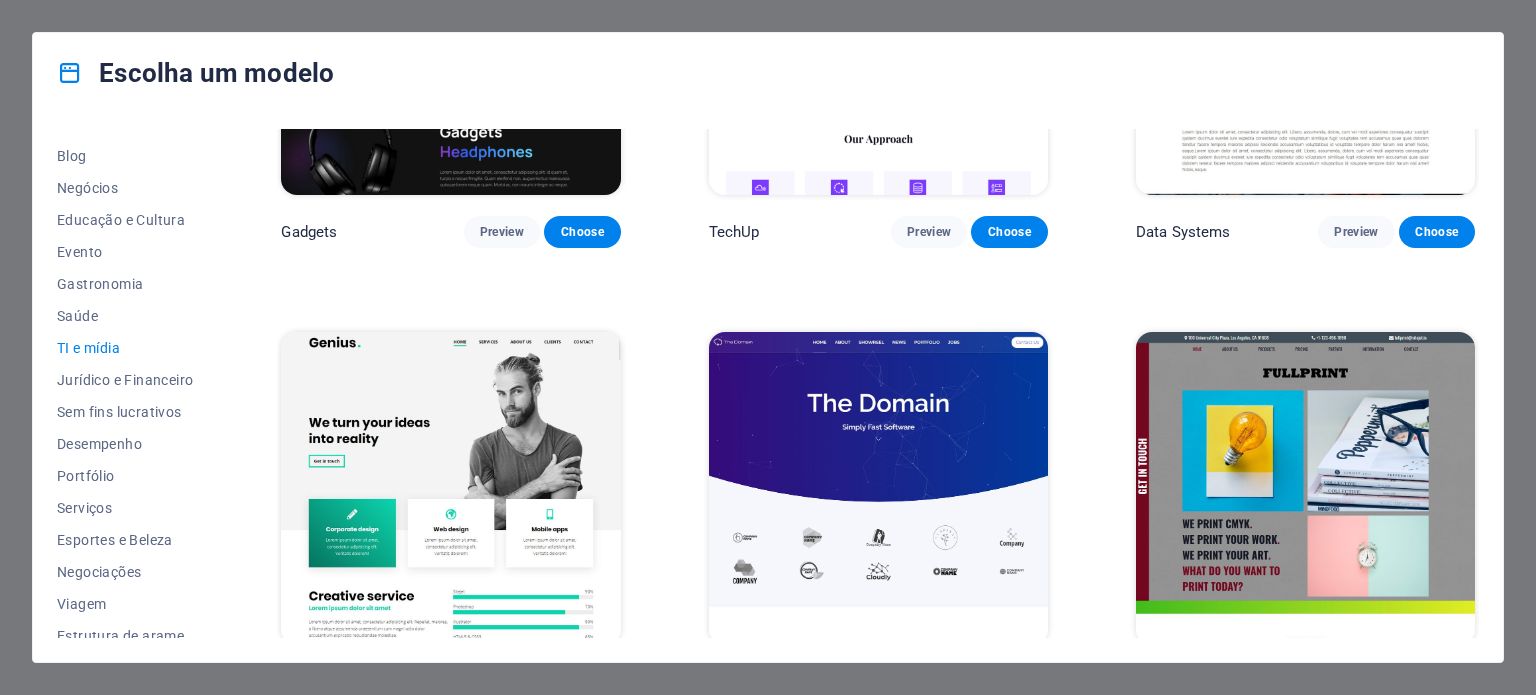 scroll, scrollTop: 800, scrollLeft: 0, axis: vertical 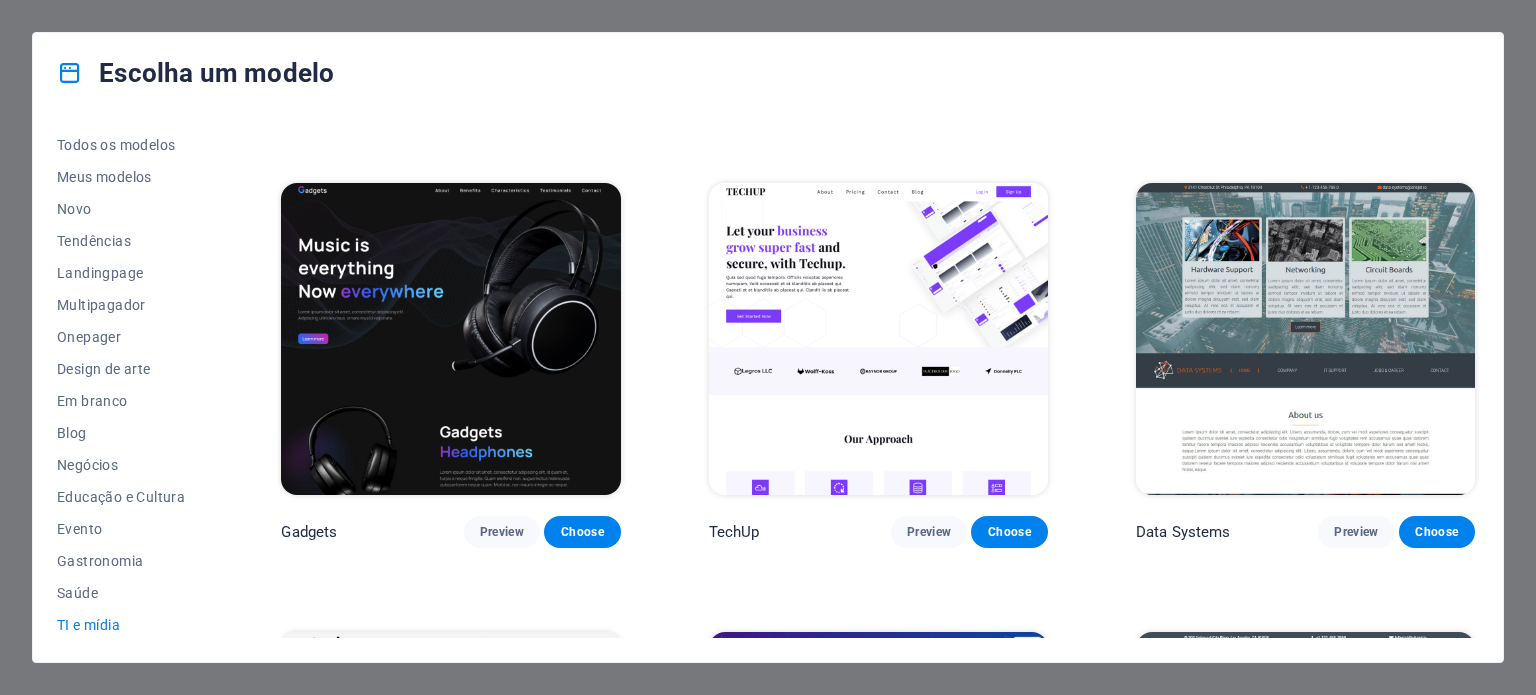 click on "Escolha um modelo Todos os modelos Meus modelos Novo Tendências Landingpage Multipagador Onepager Design de arte Em branco Blog Negócios Educação e Cultura Evento Gastronomia Saúde TI e mídia Jurídico e Financeiro Sem fins lucrativos Desempenho Portfólio Serviços Esportes e Beleza Negociações Viagem Estrutura de arame RepairIT Preview Choose Peoneera Preview Choose MakeIt Agency Preview Choose Gadgets Preview Choose TechUp Preview Choose Data Systems Preview Choose Genius Preview Choose The Domain Preview Choose Fullprint Preview Choose Cloudly Preview Choose Elitenoobs Preview Choose Marketer Preview Choose" at bounding box center (768, 347) 